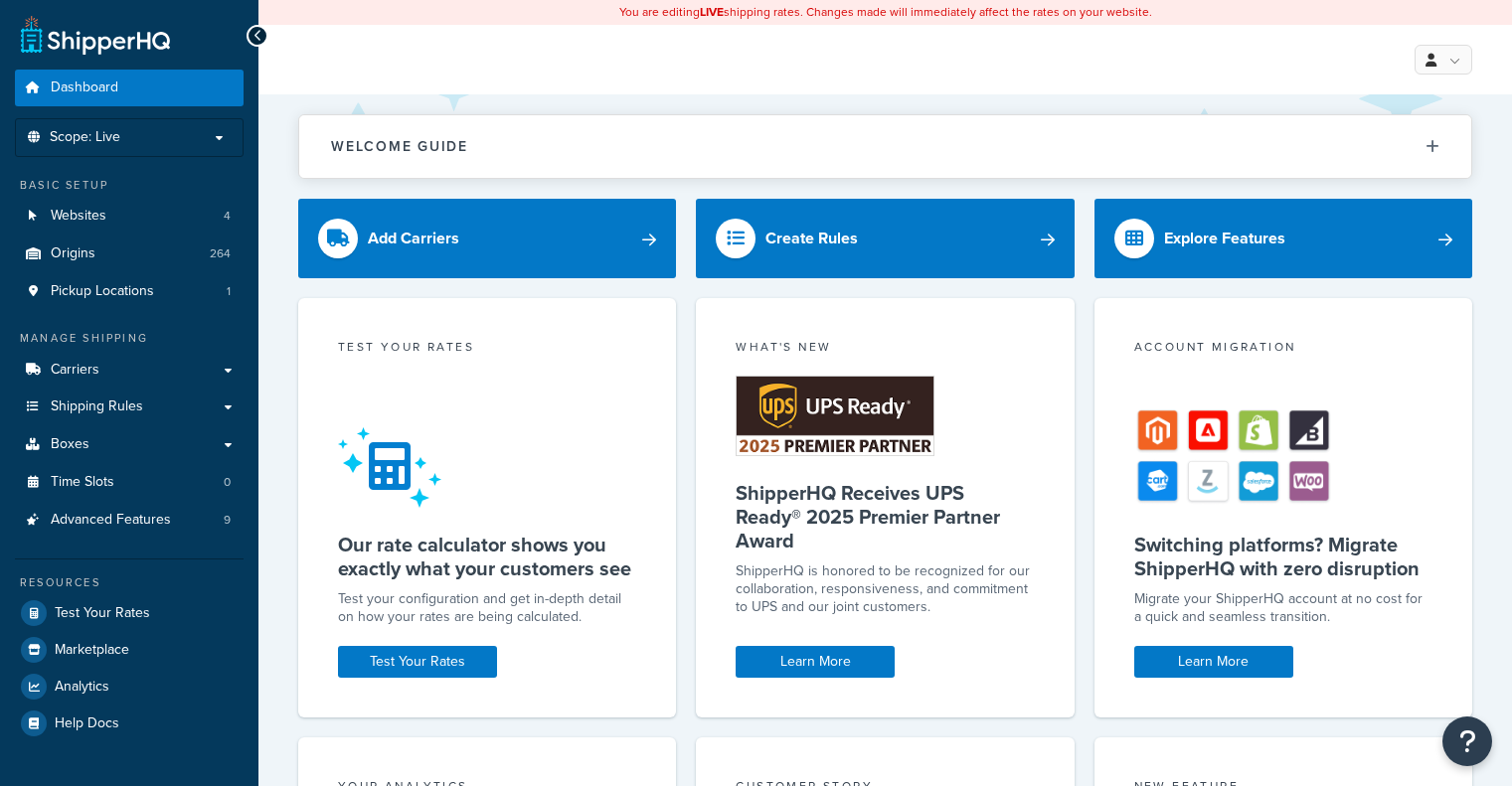 scroll, scrollTop: 0, scrollLeft: 0, axis: both 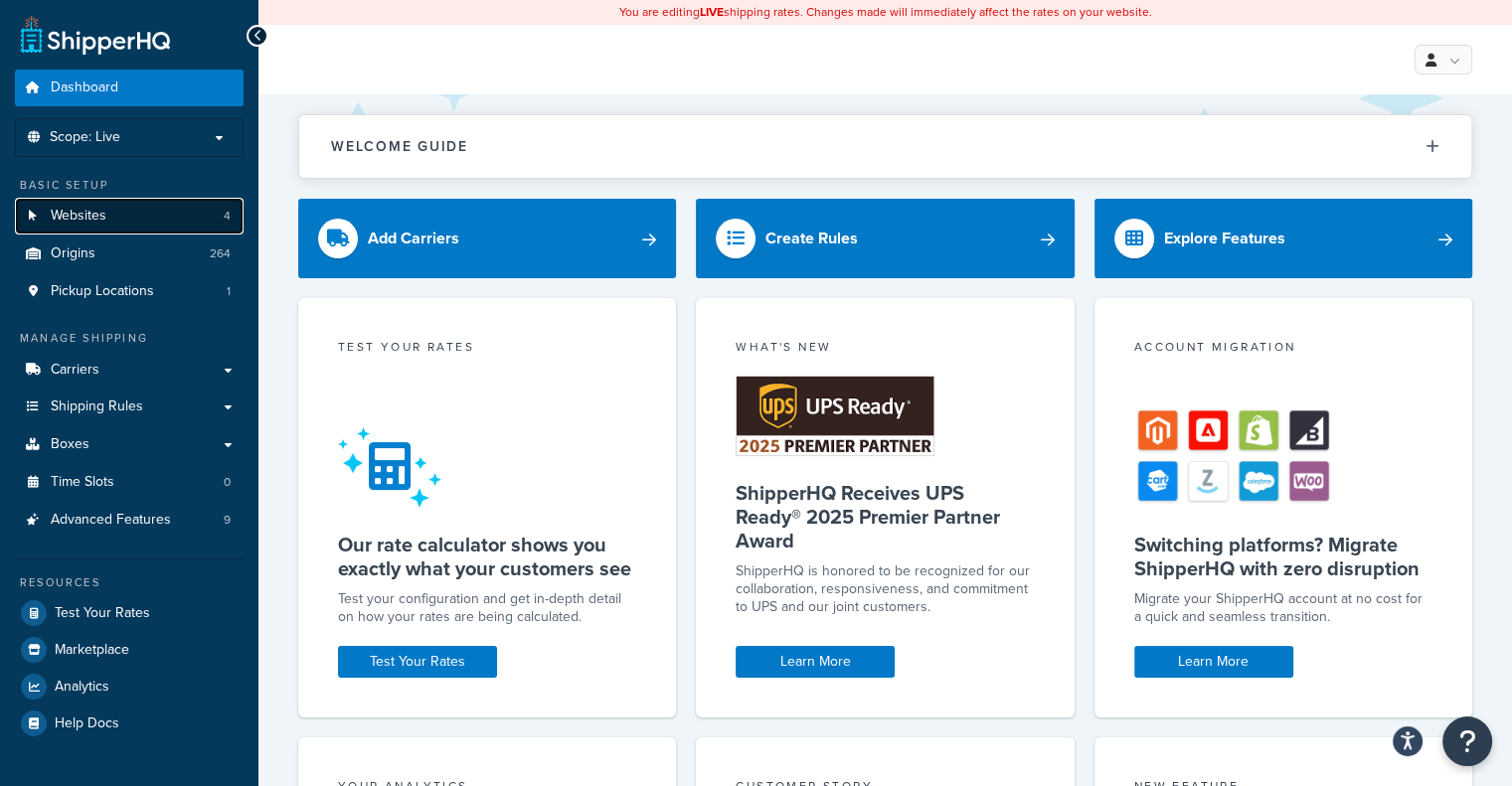 click on "Websites" at bounding box center (79, 216) 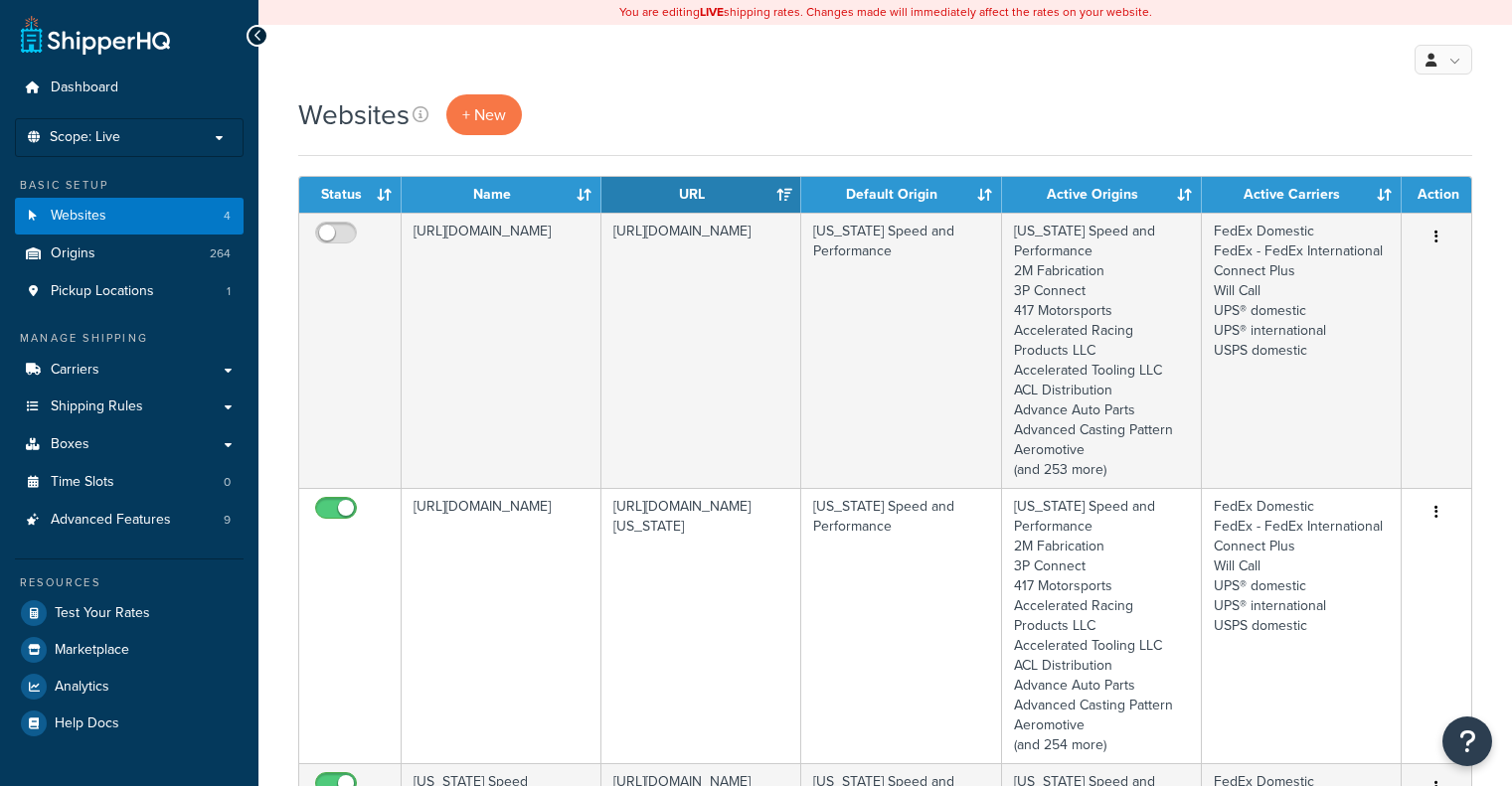 scroll, scrollTop: 0, scrollLeft: 0, axis: both 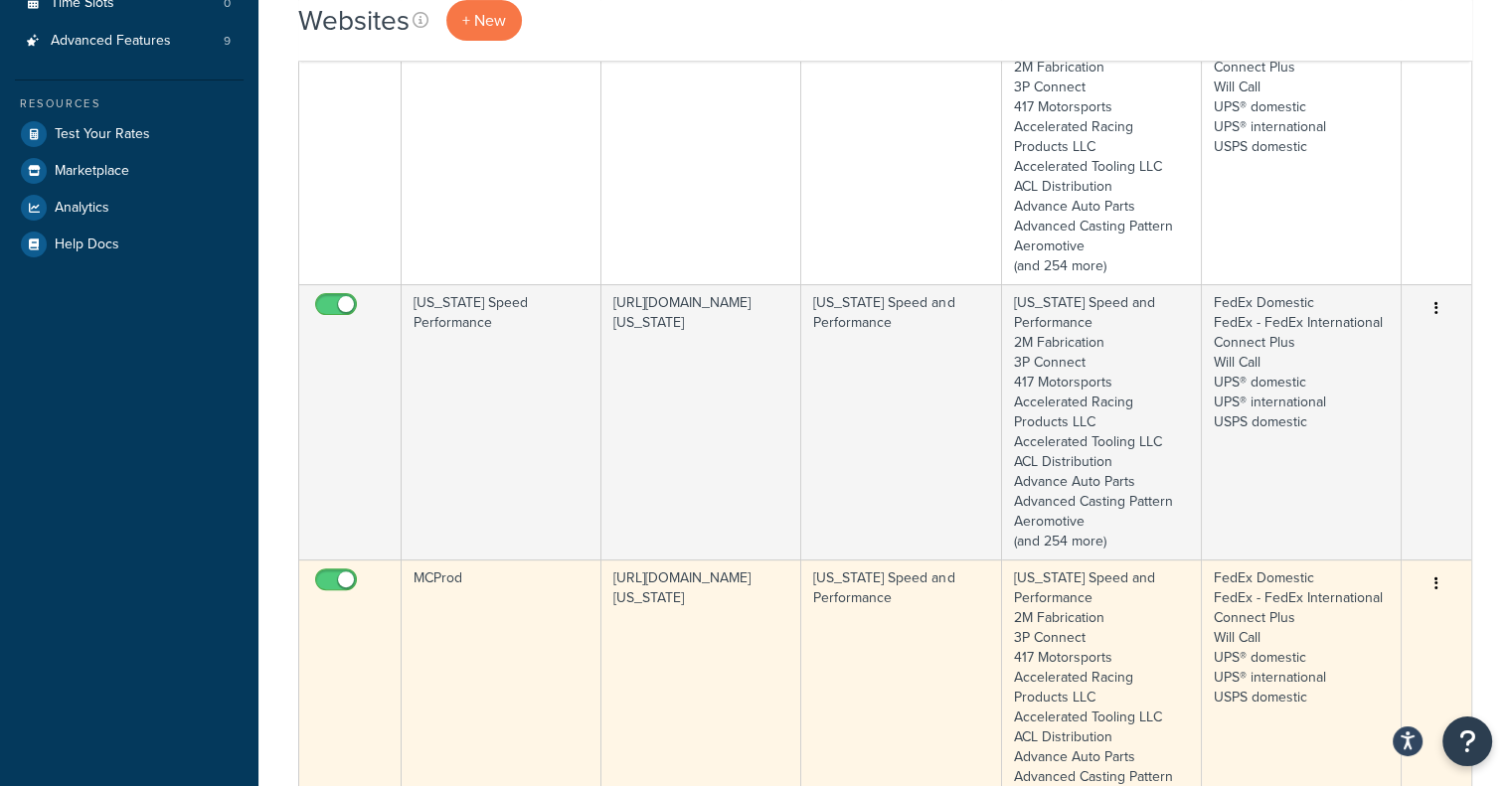 click on "[US_STATE] Speed and Performance" at bounding box center (901, 697) 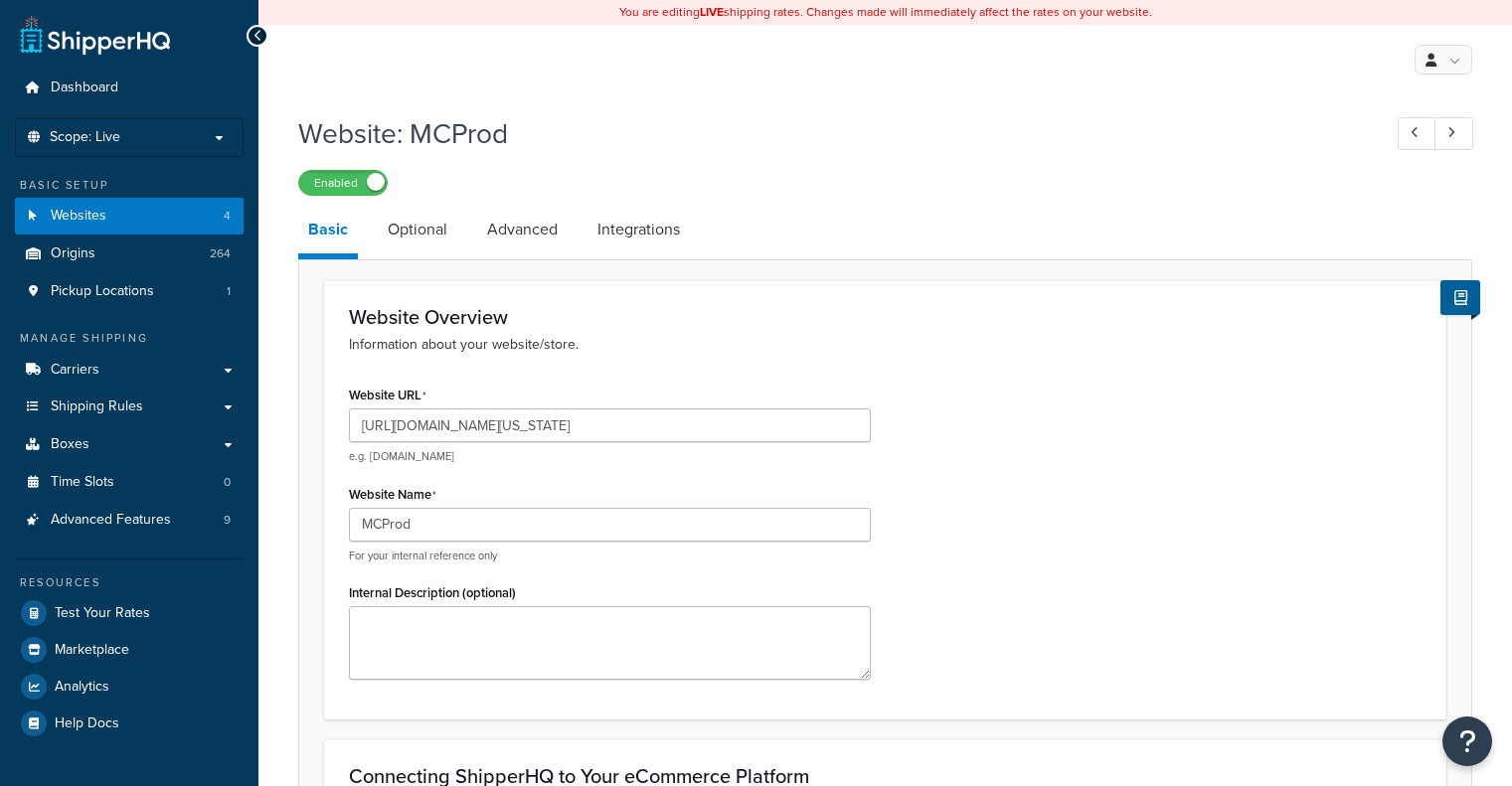 scroll, scrollTop: 0, scrollLeft: 0, axis: both 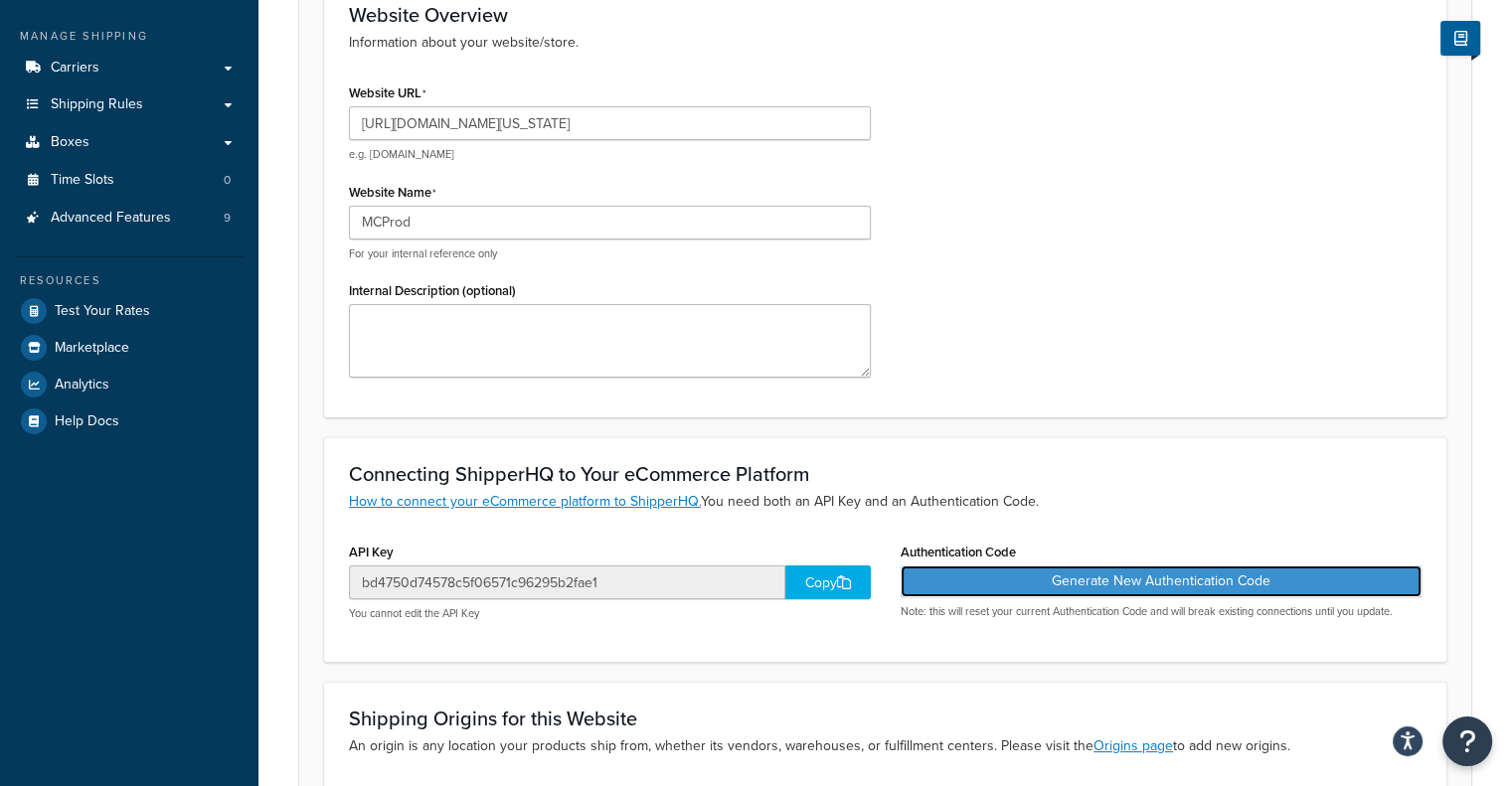 click on "Generate New Authentication Code" at bounding box center [1161, 581] 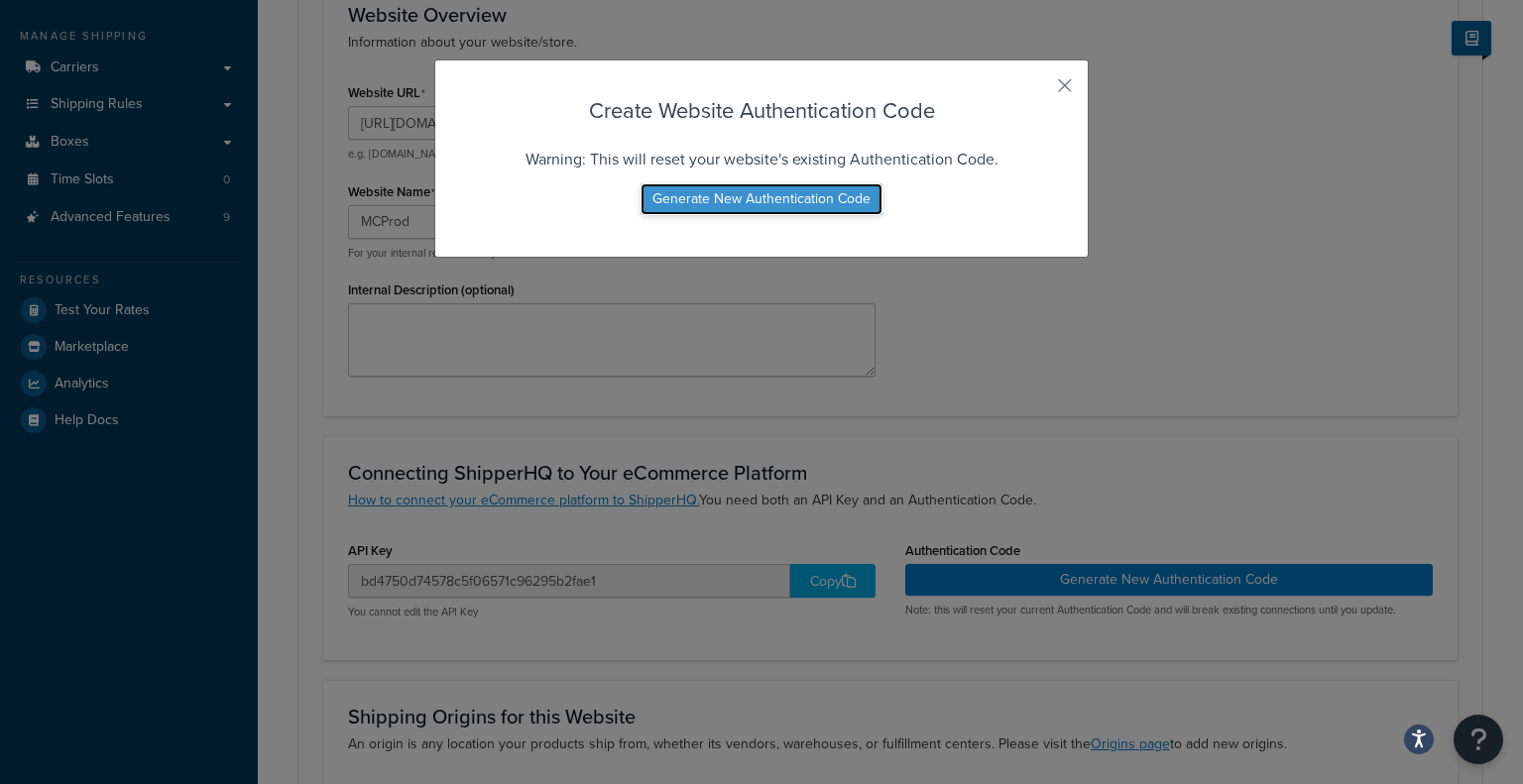 click on "Generate New Authentication Code" at bounding box center [762, 199] 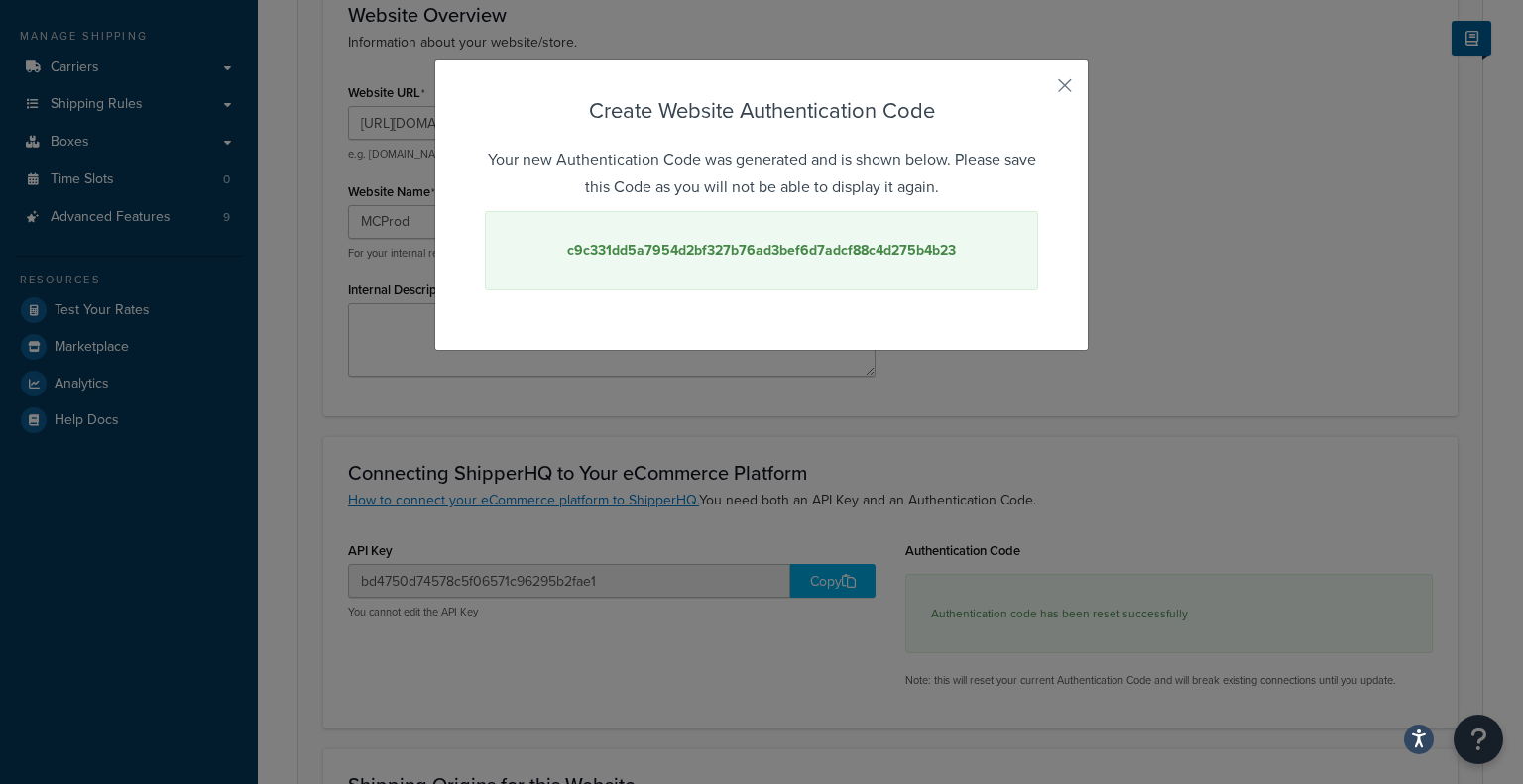 click on "c9c331dd5a7954d2bf327b76ad3bef6d7adcf88c4d275b4b23" at bounding box center [762, 250] 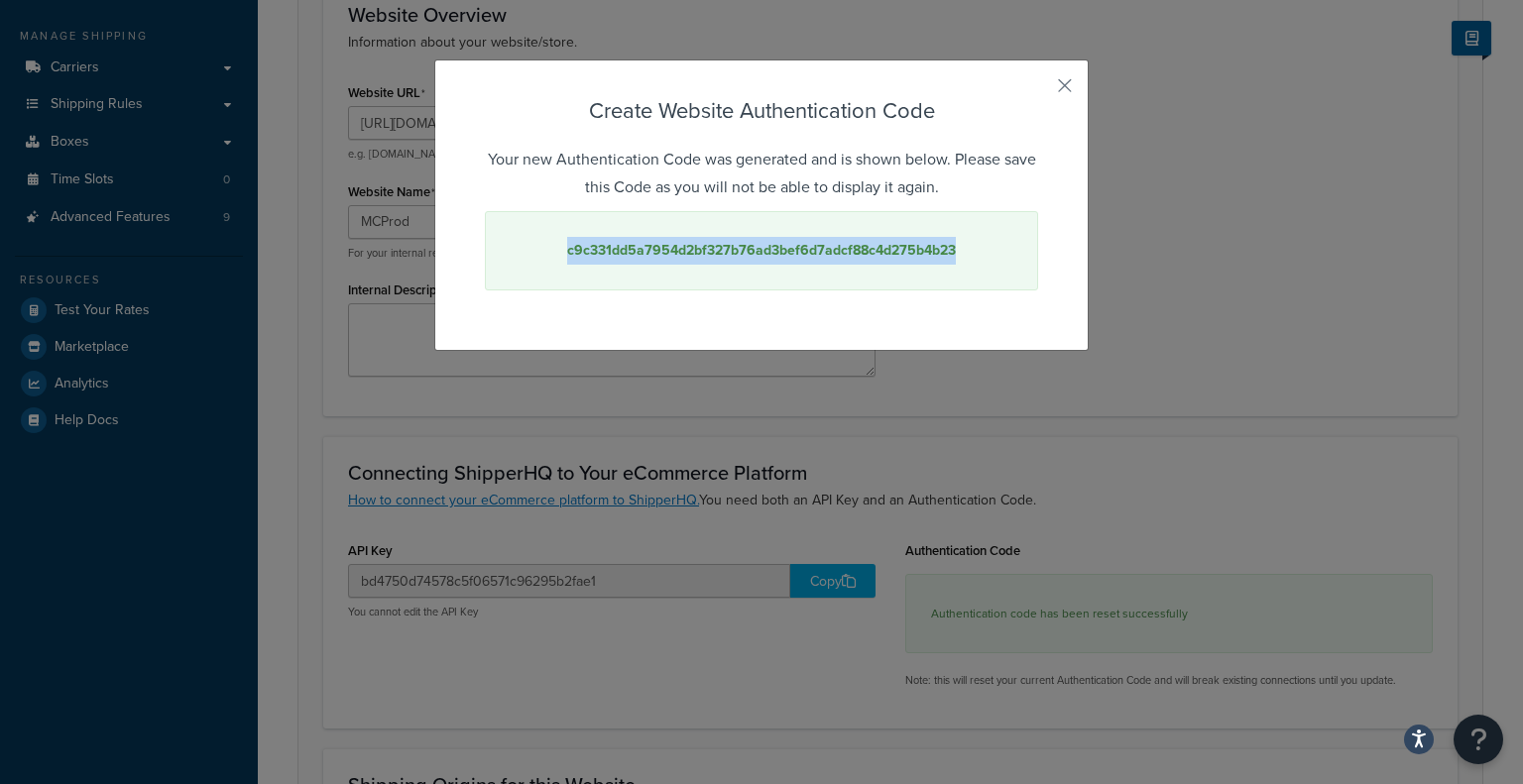 click on "c9c331dd5a7954d2bf327b76ad3bef6d7adcf88c4d275b4b23" at bounding box center [762, 250] 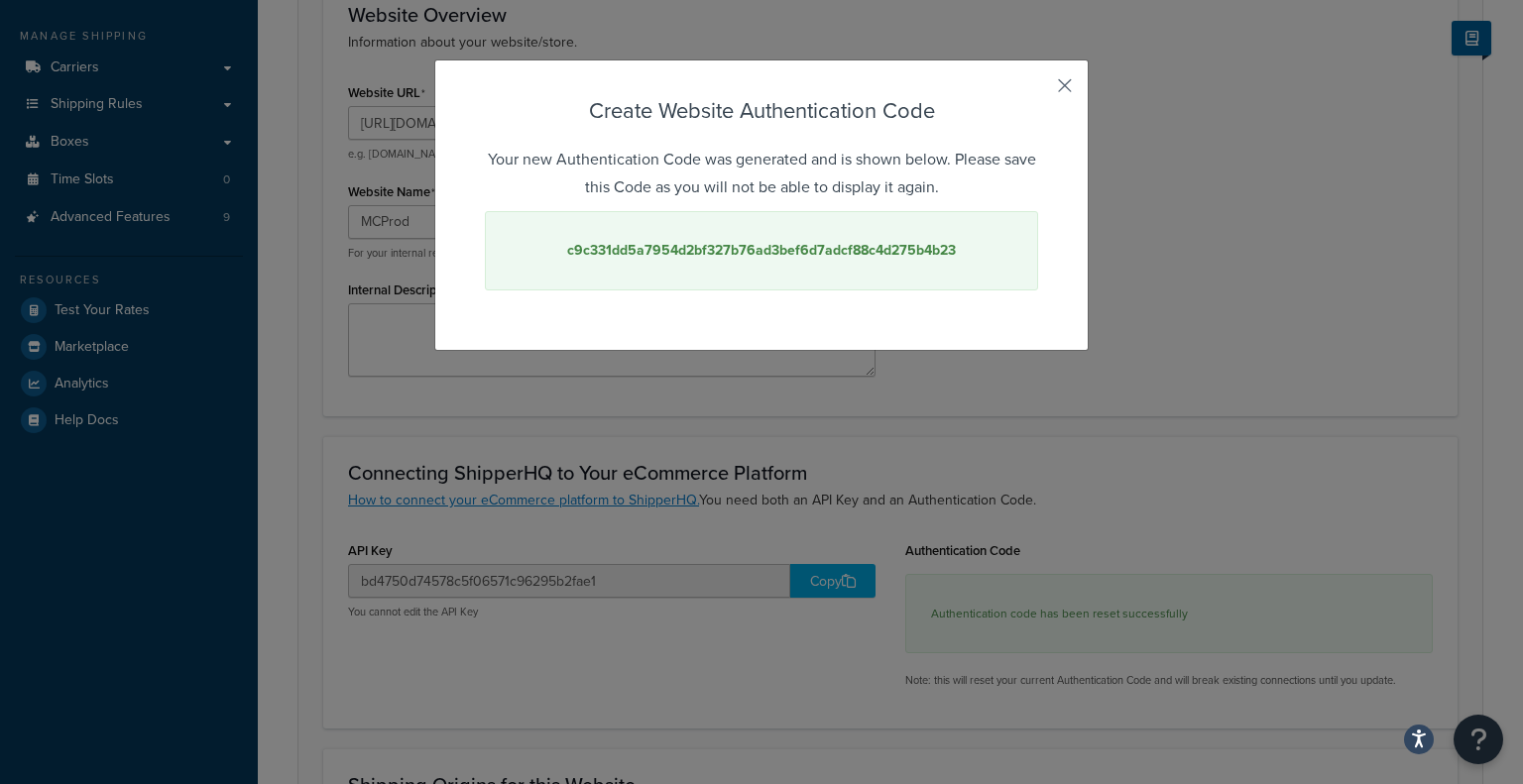 click at bounding box center (1035, 92) 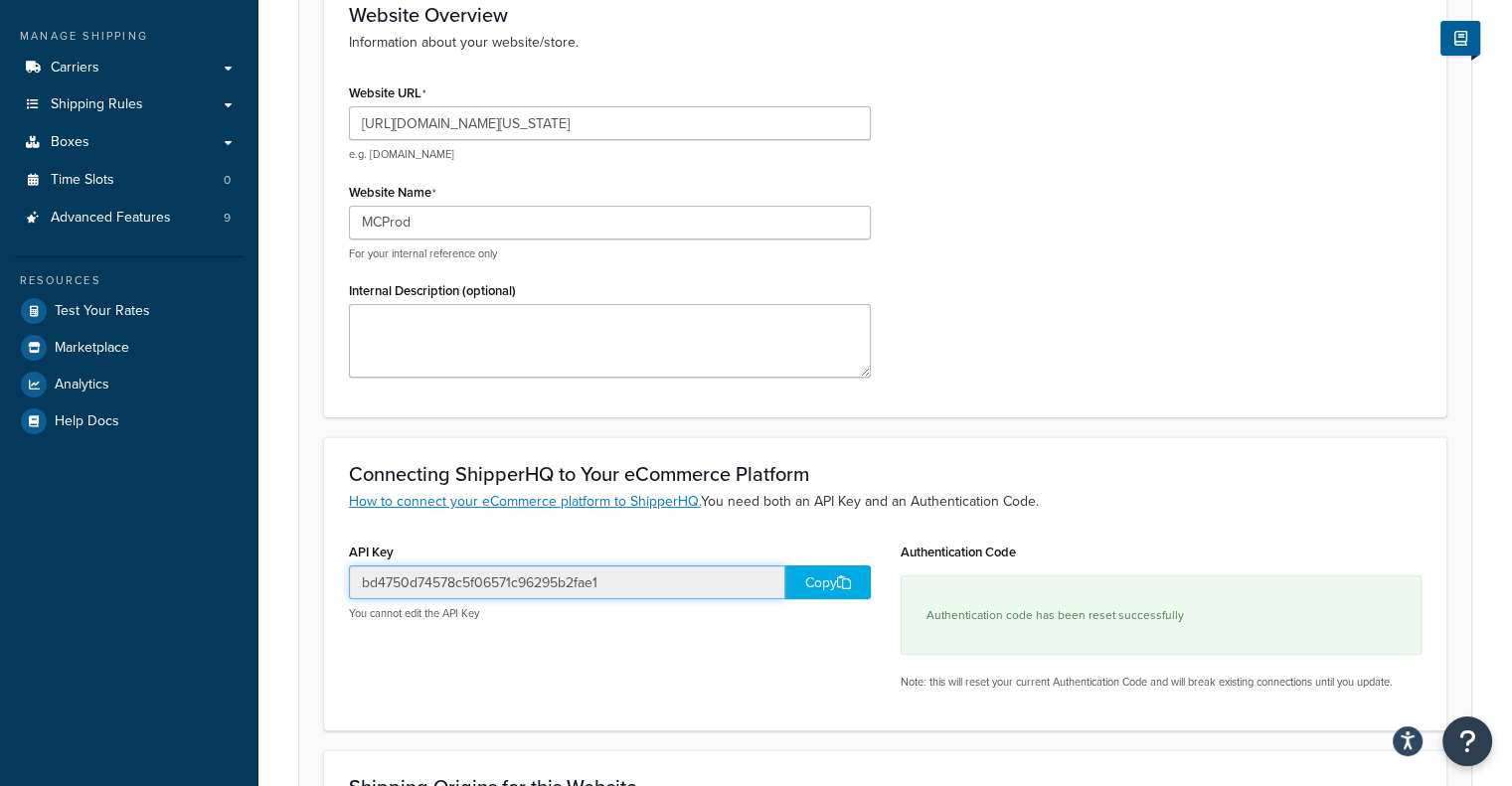 click on "bd4750d74578c5f06571c96295b2fae1" at bounding box center [567, 582] 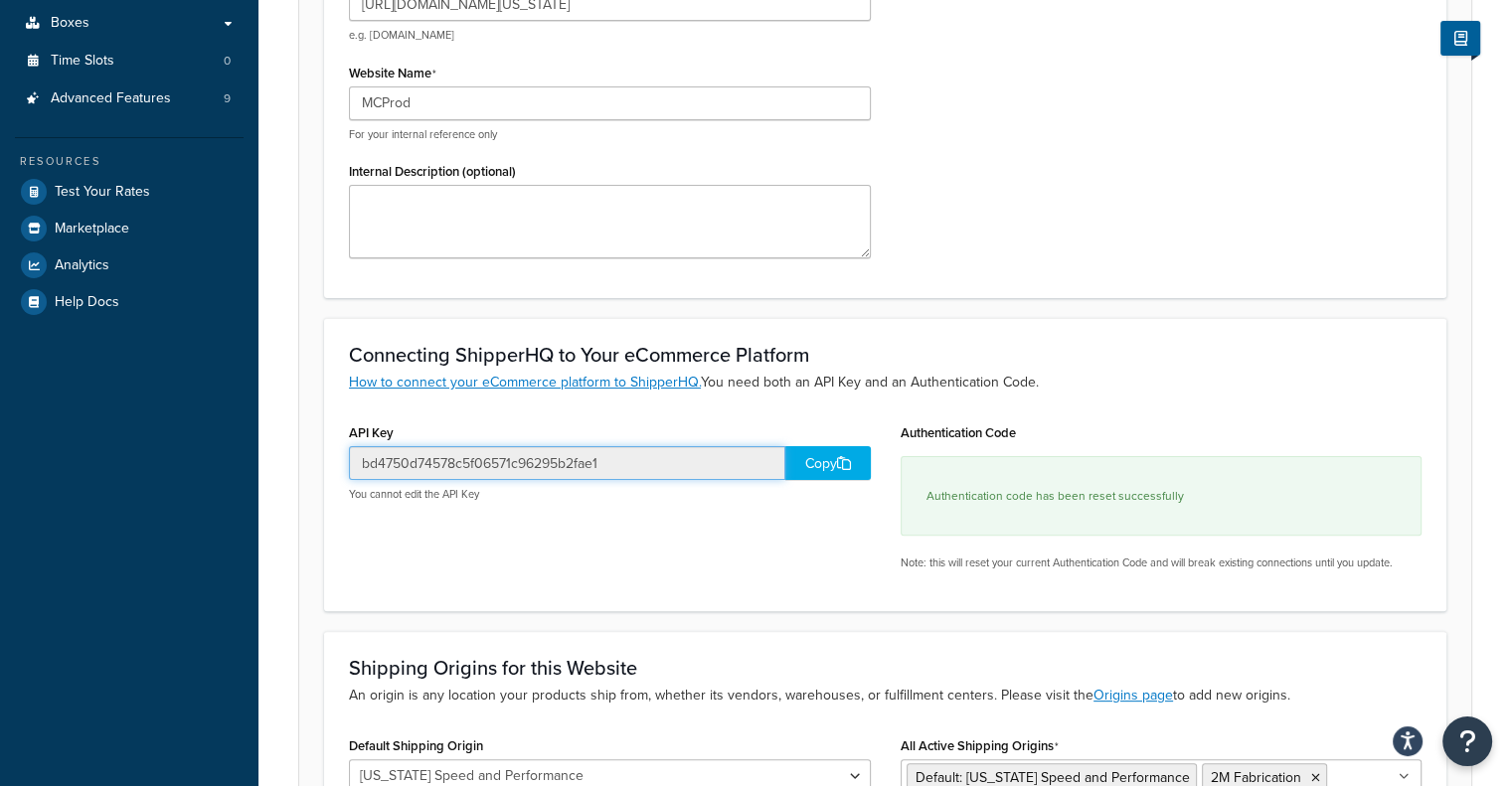 scroll, scrollTop: 443, scrollLeft: 0, axis: vertical 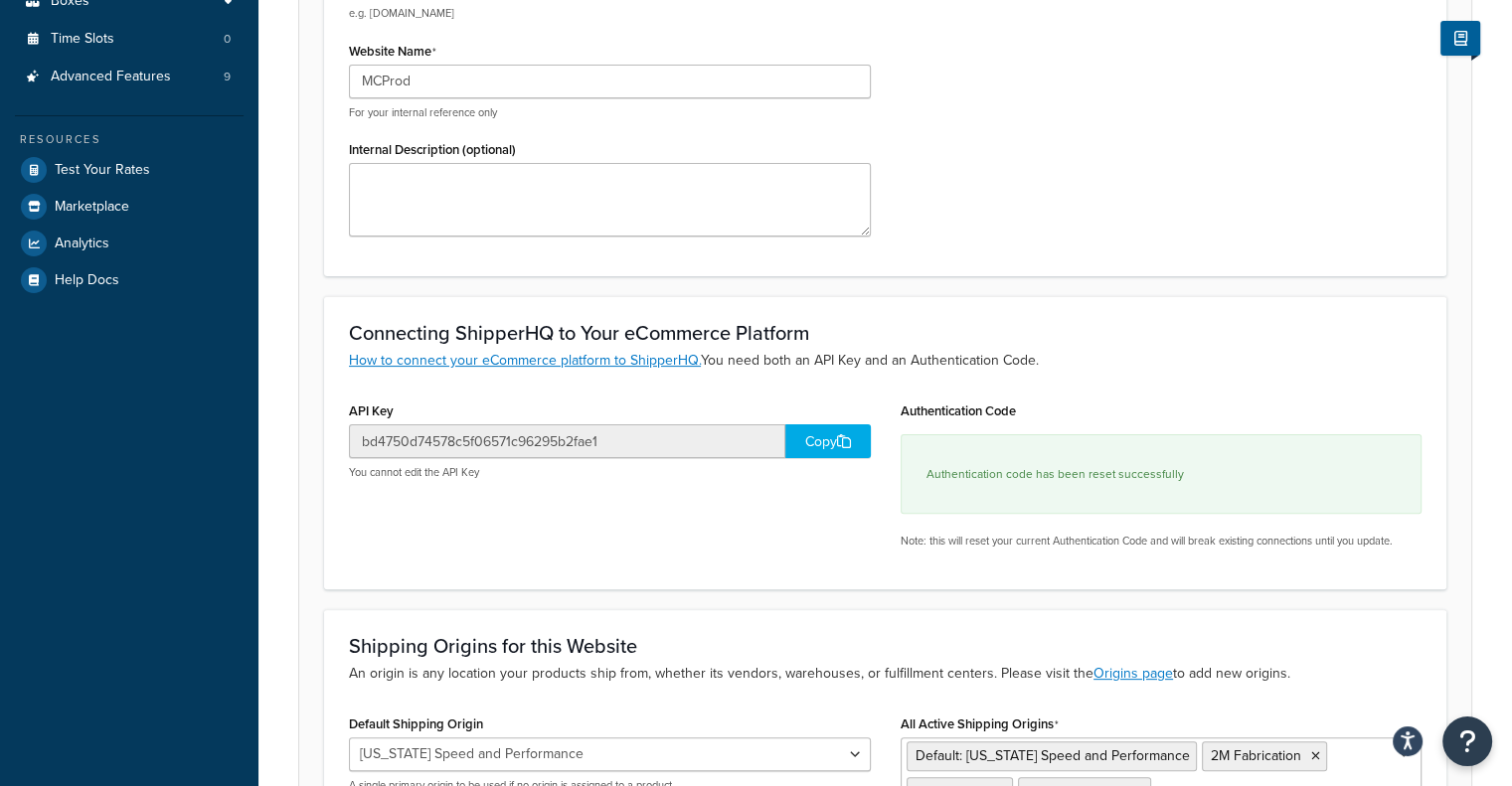 click on "Authentication code has been reset successfully" at bounding box center [1055, 474] 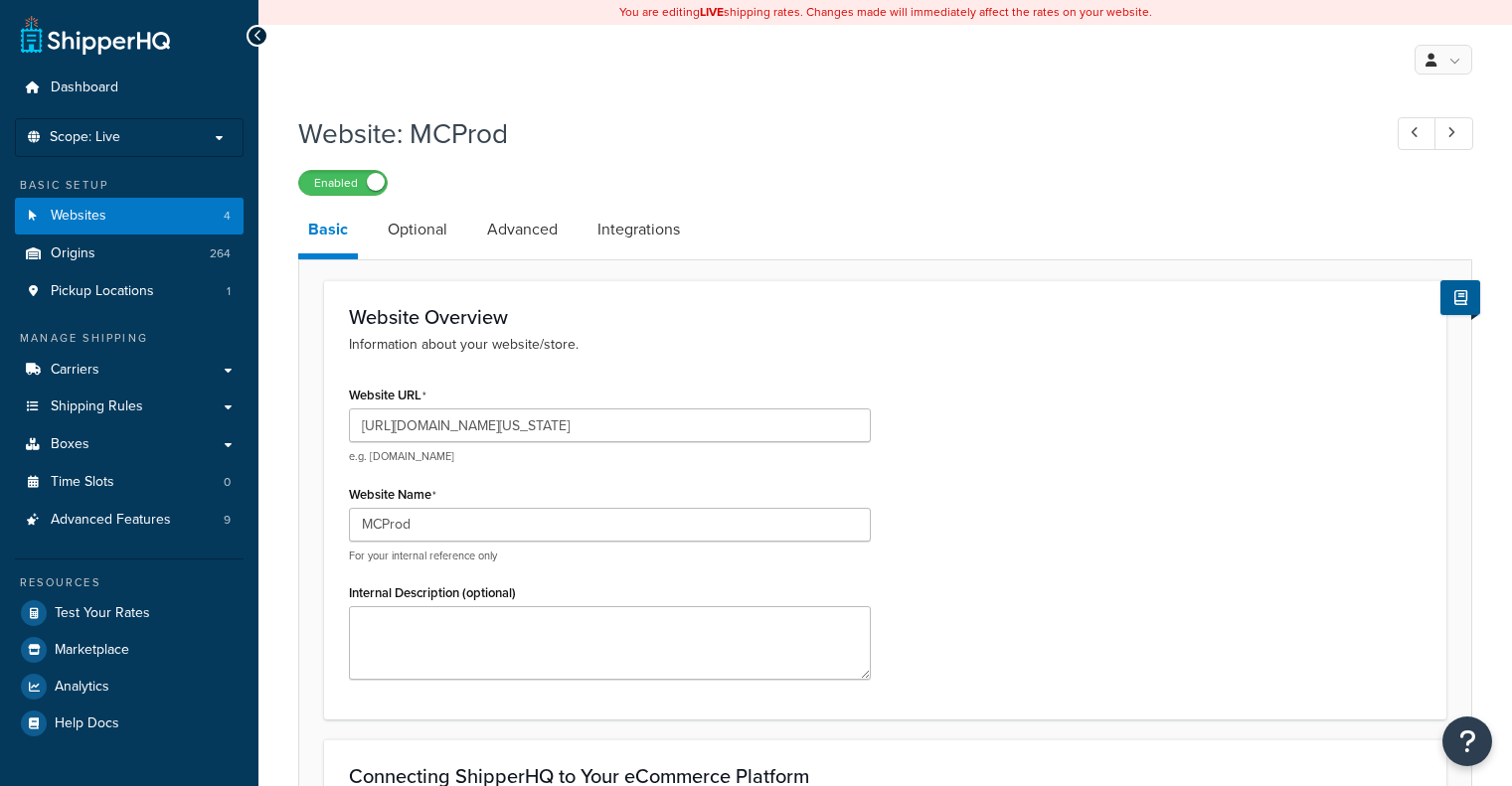scroll, scrollTop: 443, scrollLeft: 0, axis: vertical 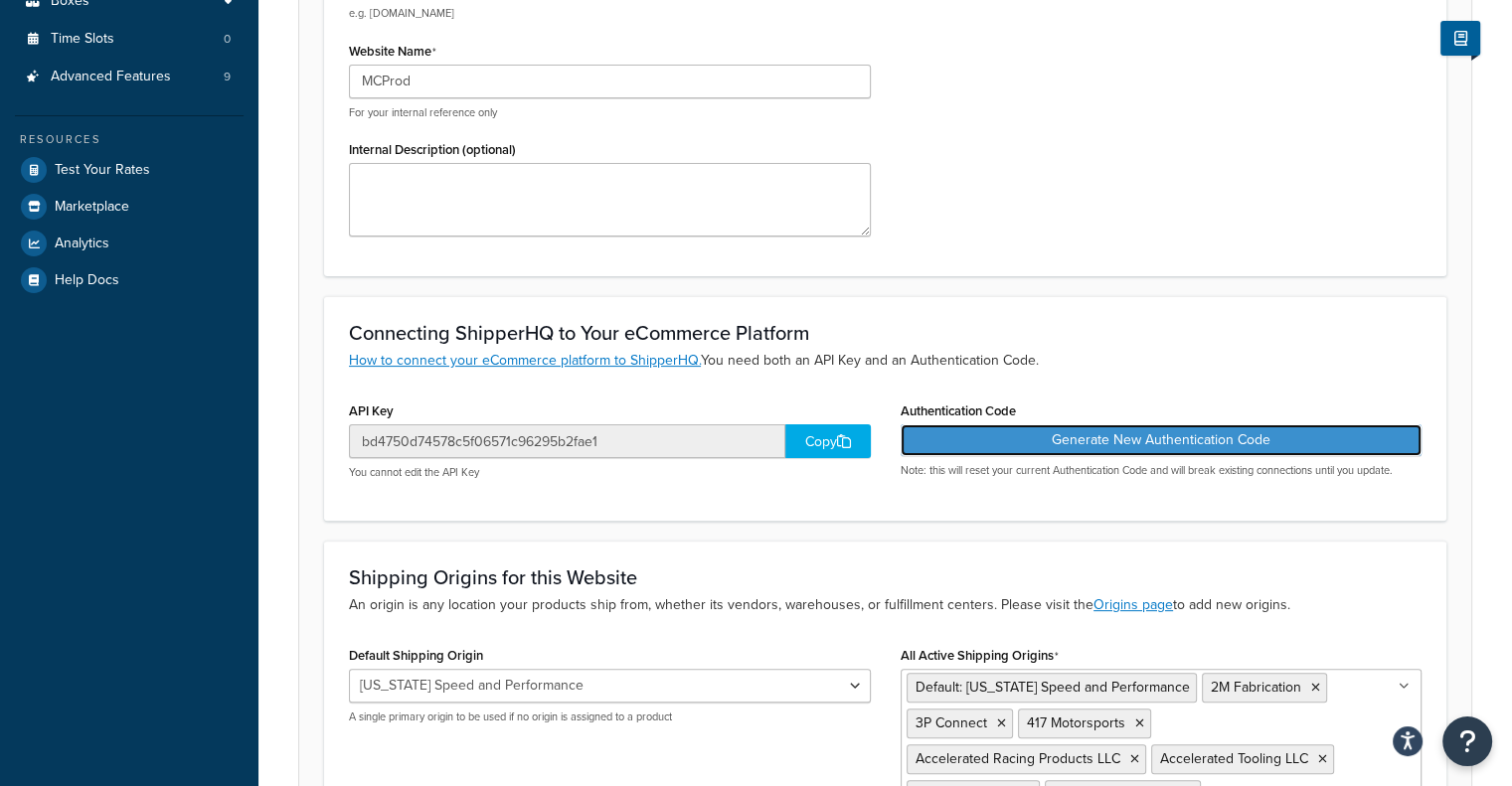 click on "Generate New Authentication Code" at bounding box center [1161, 440] 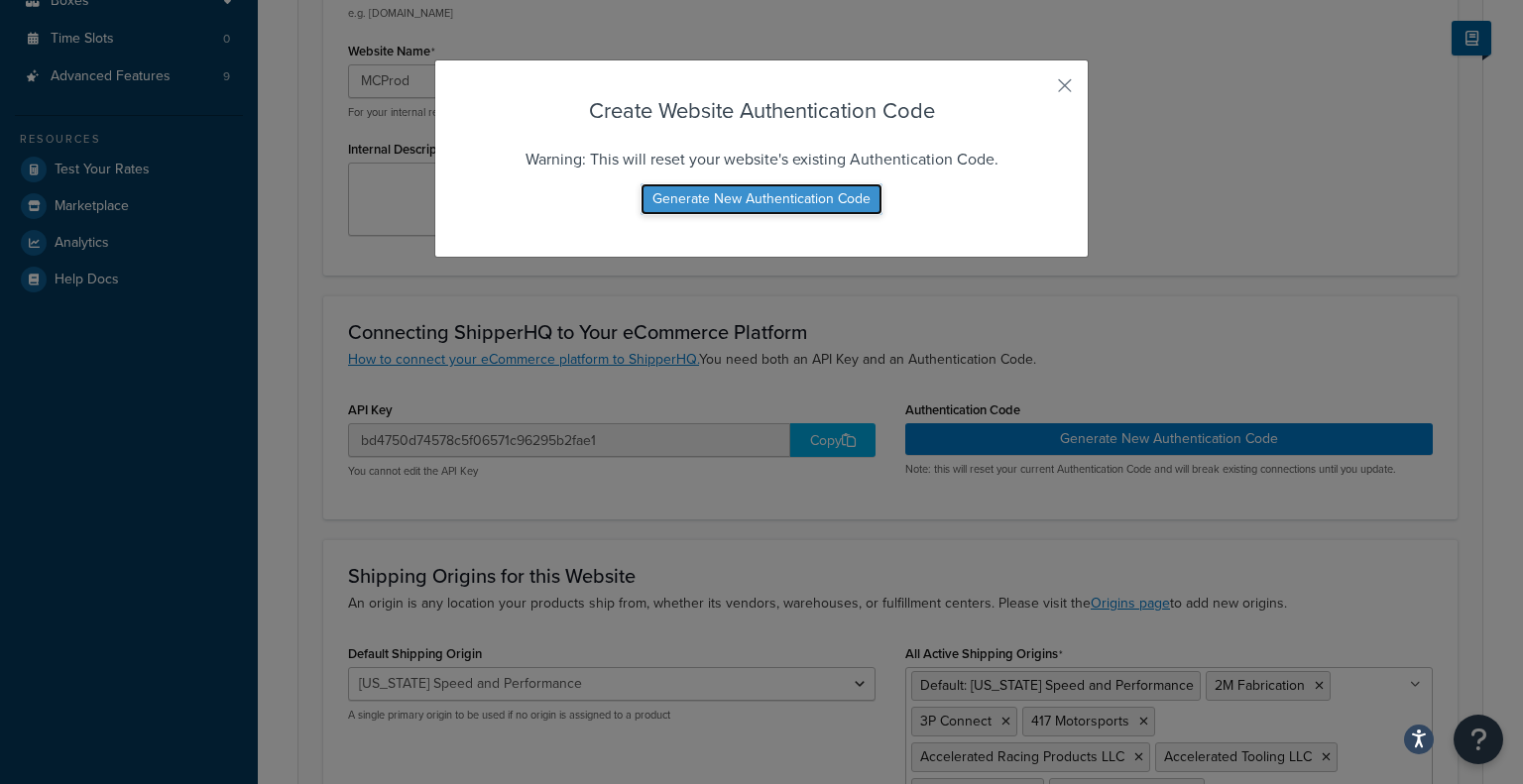 click on "Generate New Authentication Code" at bounding box center [762, 199] 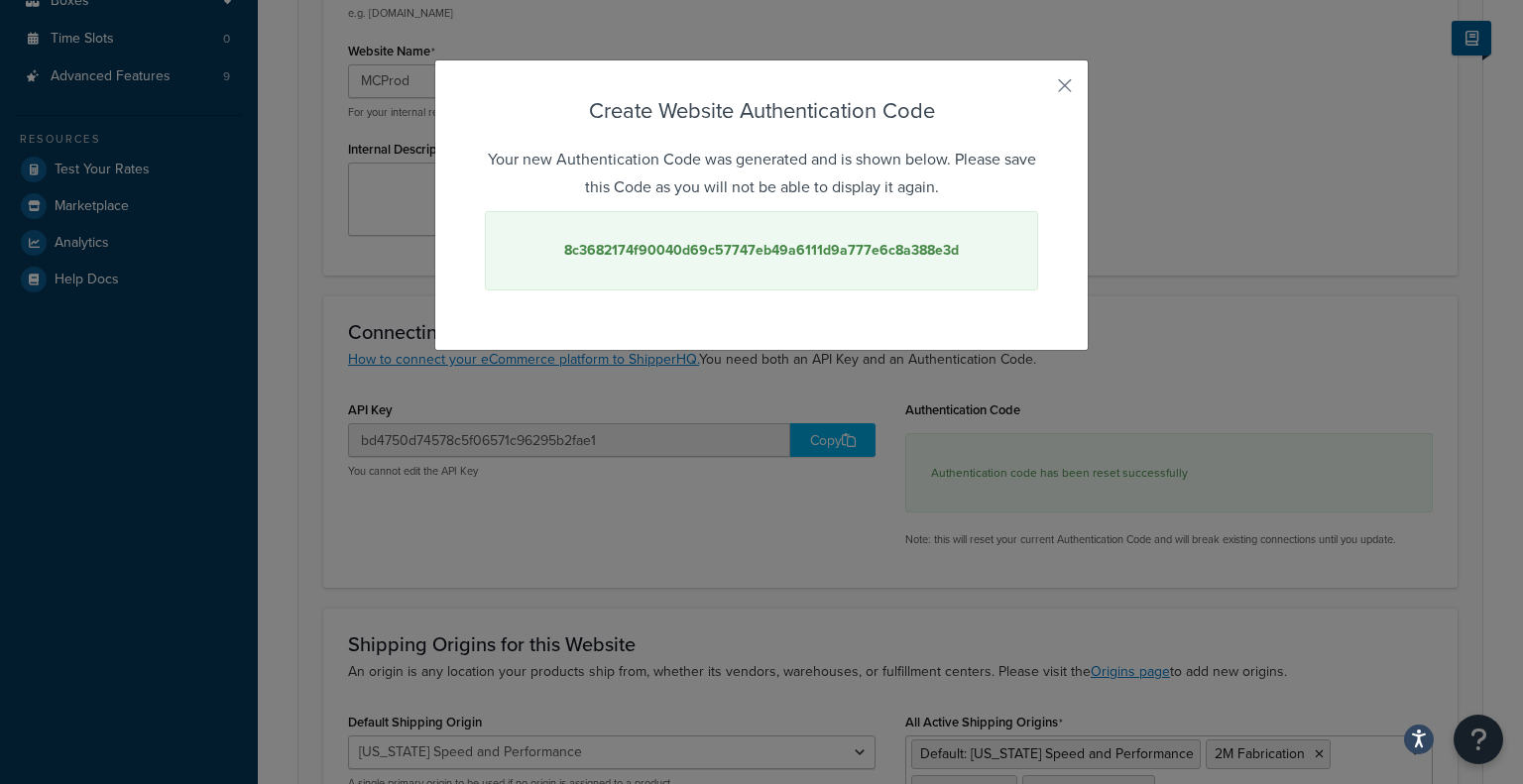 click on "8c3682174f90040d69c57747eb49a6111d9a777e6c8a388e3d" at bounding box center (762, 250) 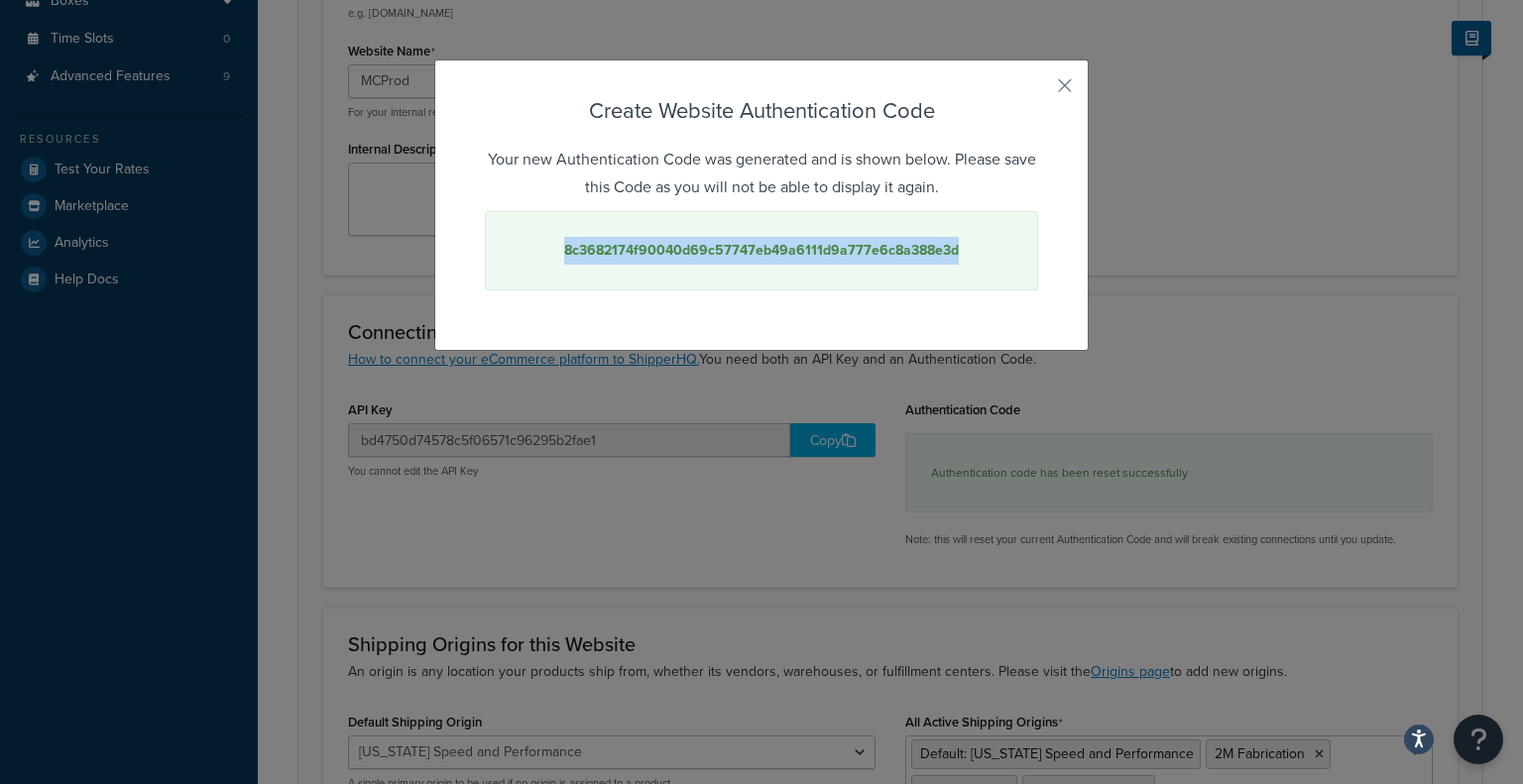 click on "8c3682174f90040d69c57747eb49a6111d9a777e6c8a388e3d" at bounding box center (762, 250) 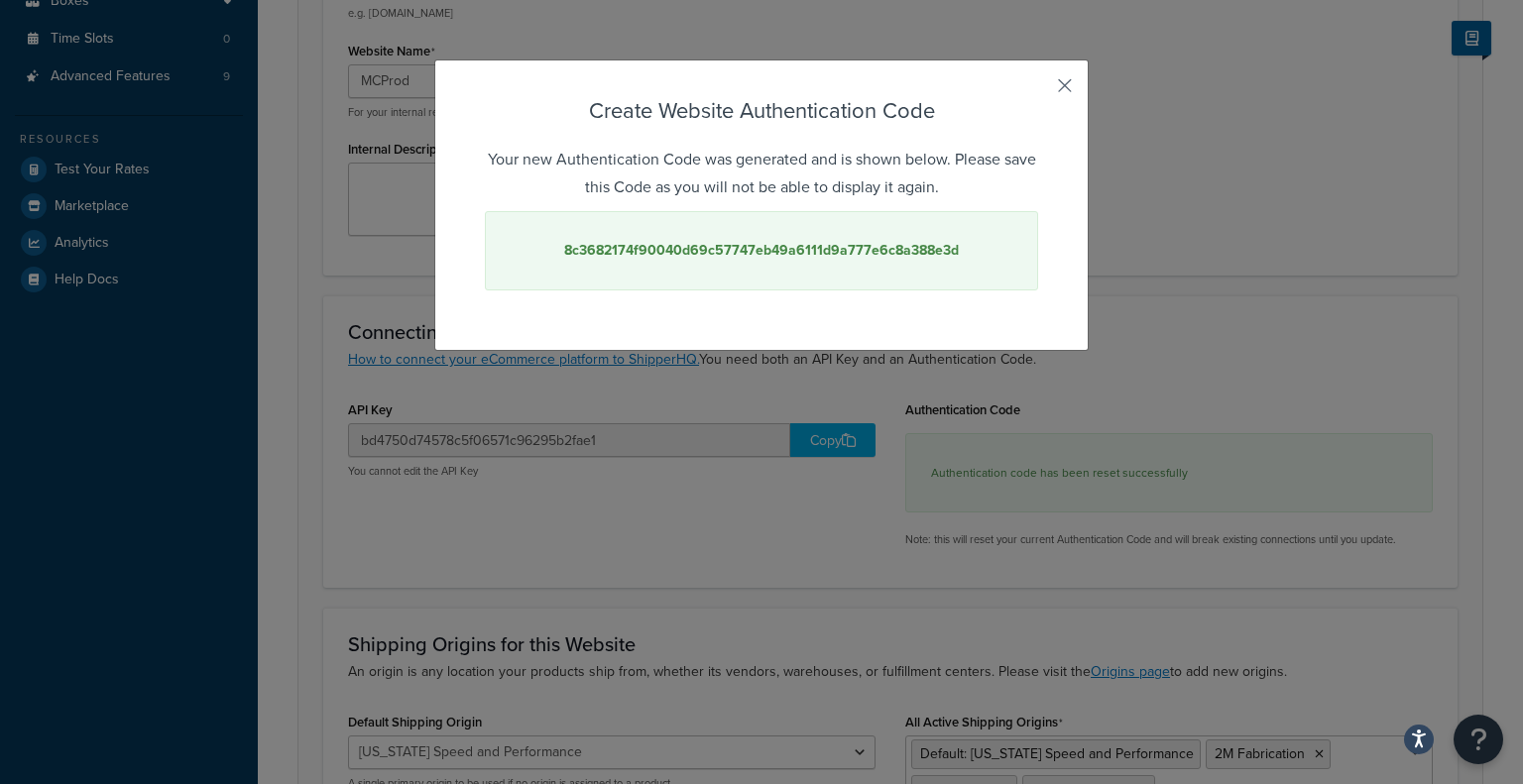 click at bounding box center [1035, 92] 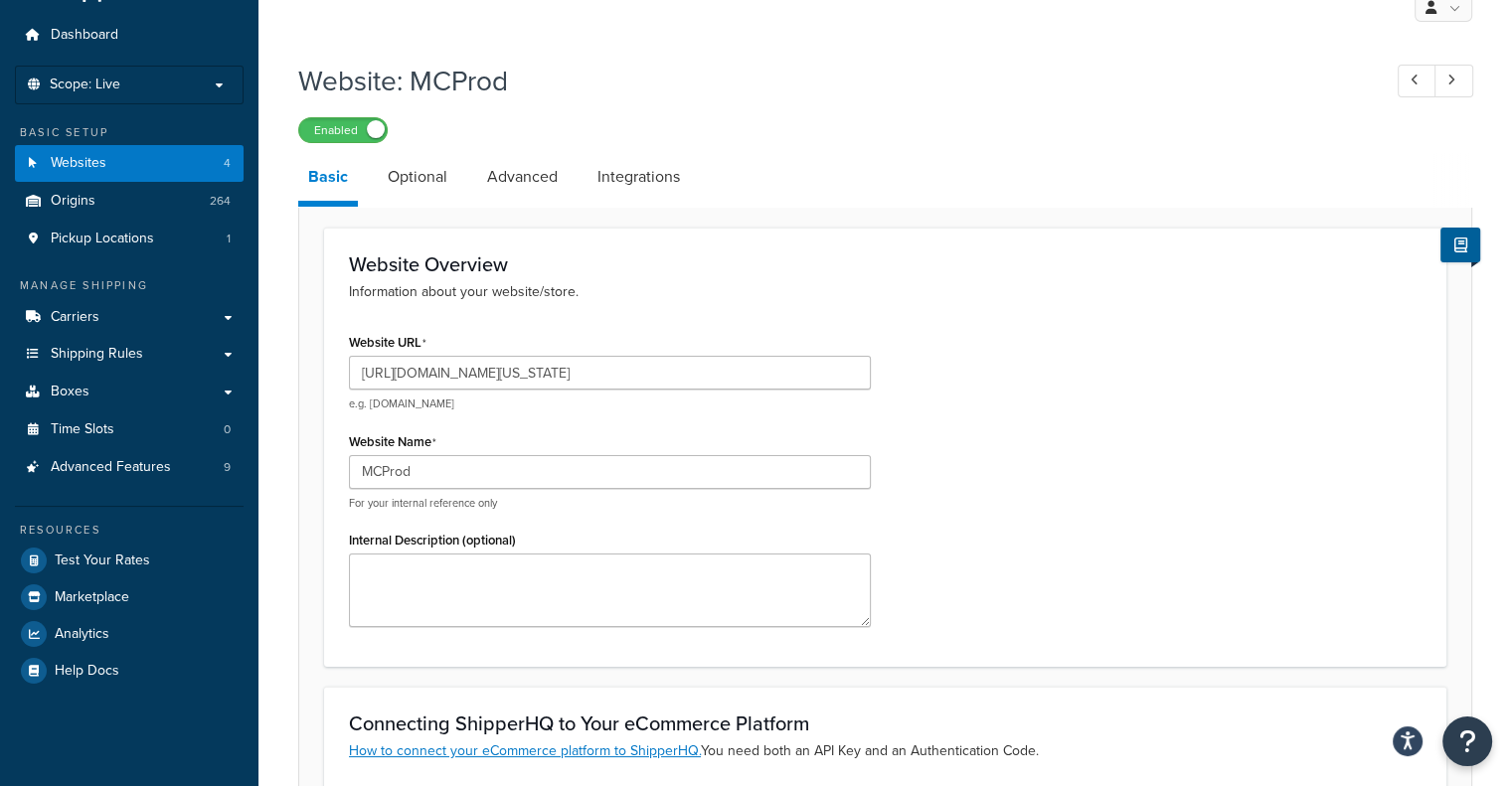 scroll, scrollTop: 0, scrollLeft: 0, axis: both 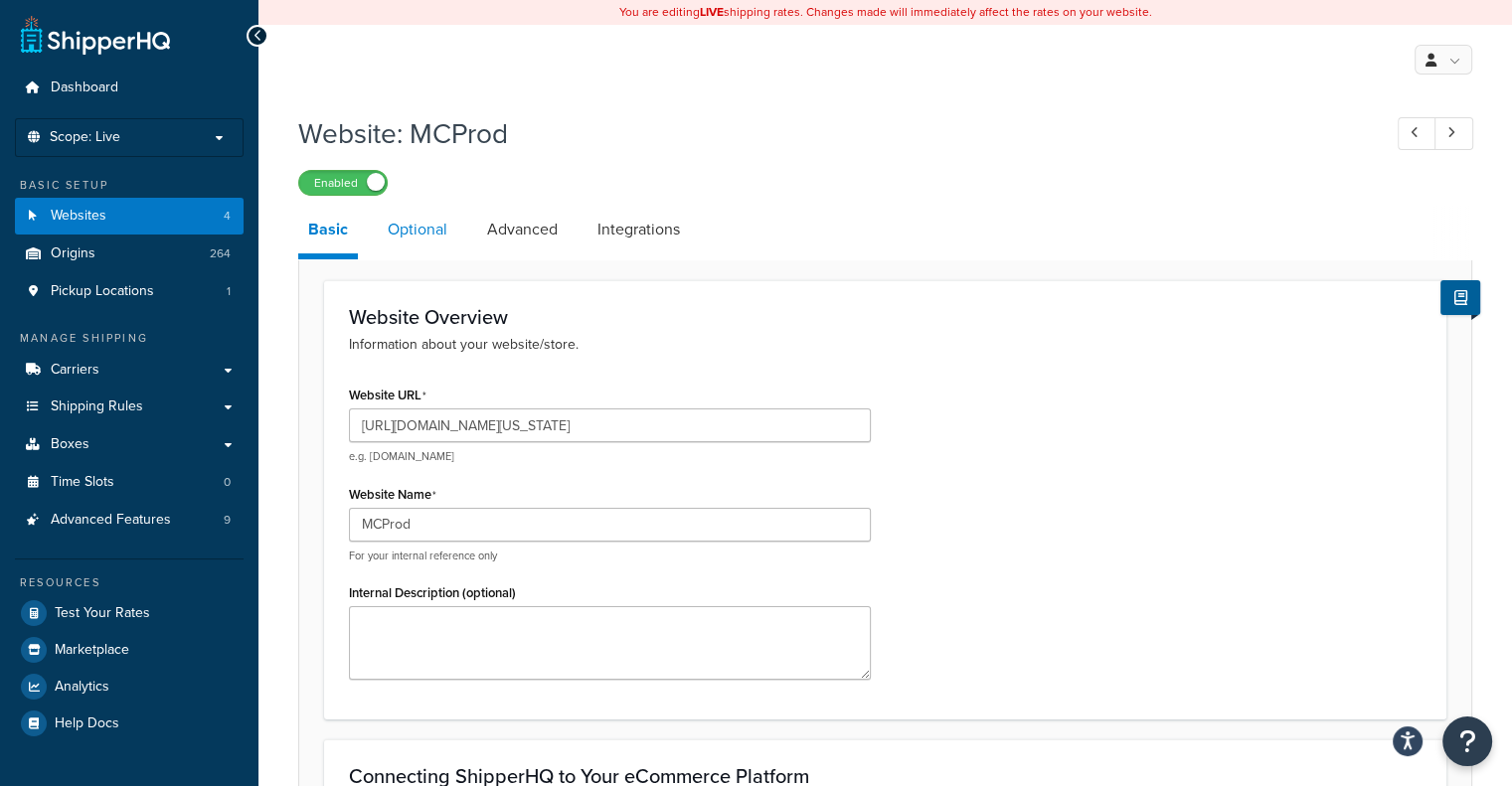 click on "Optional" at bounding box center [418, 230] 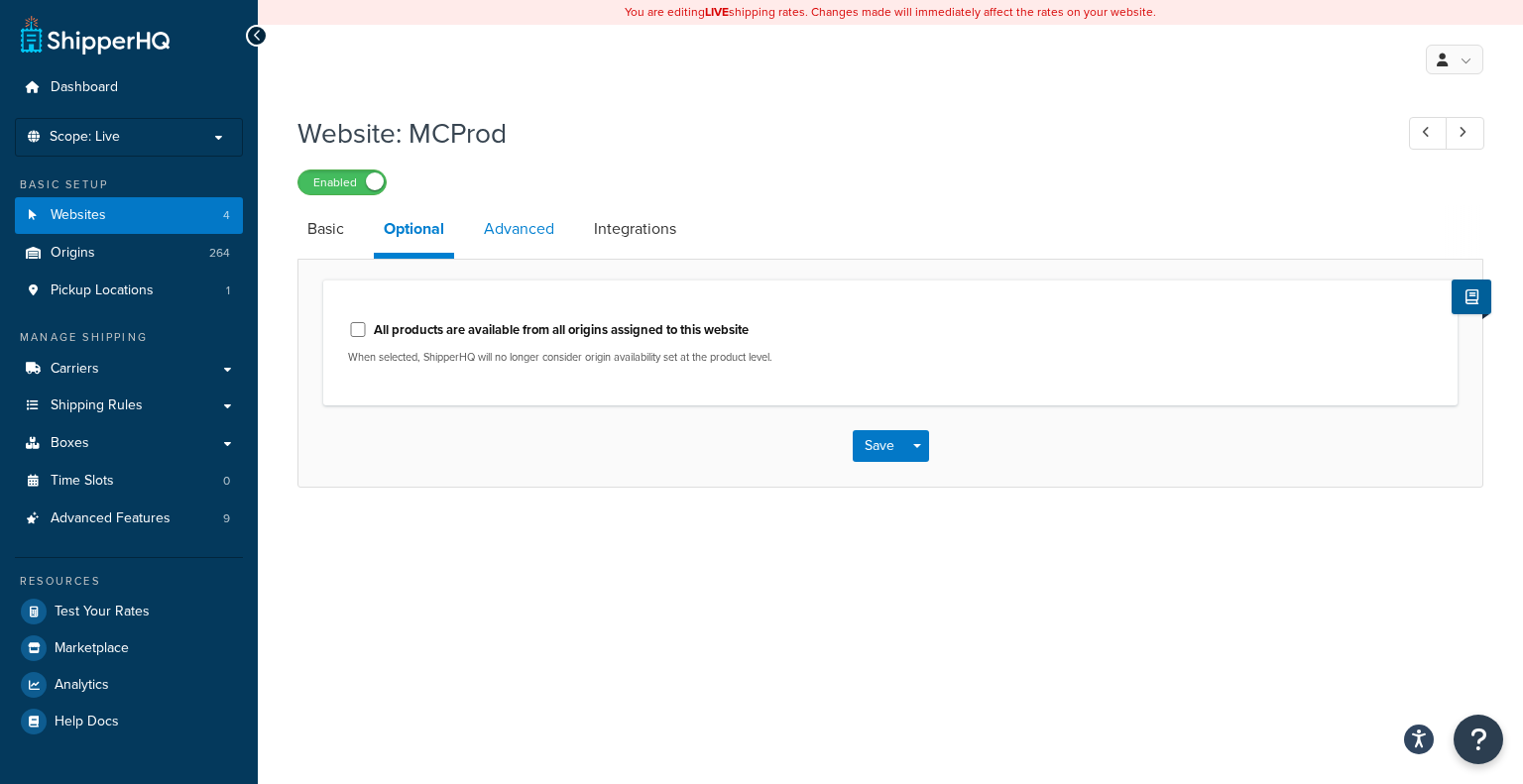 click on "Advanced" at bounding box center [519, 229] 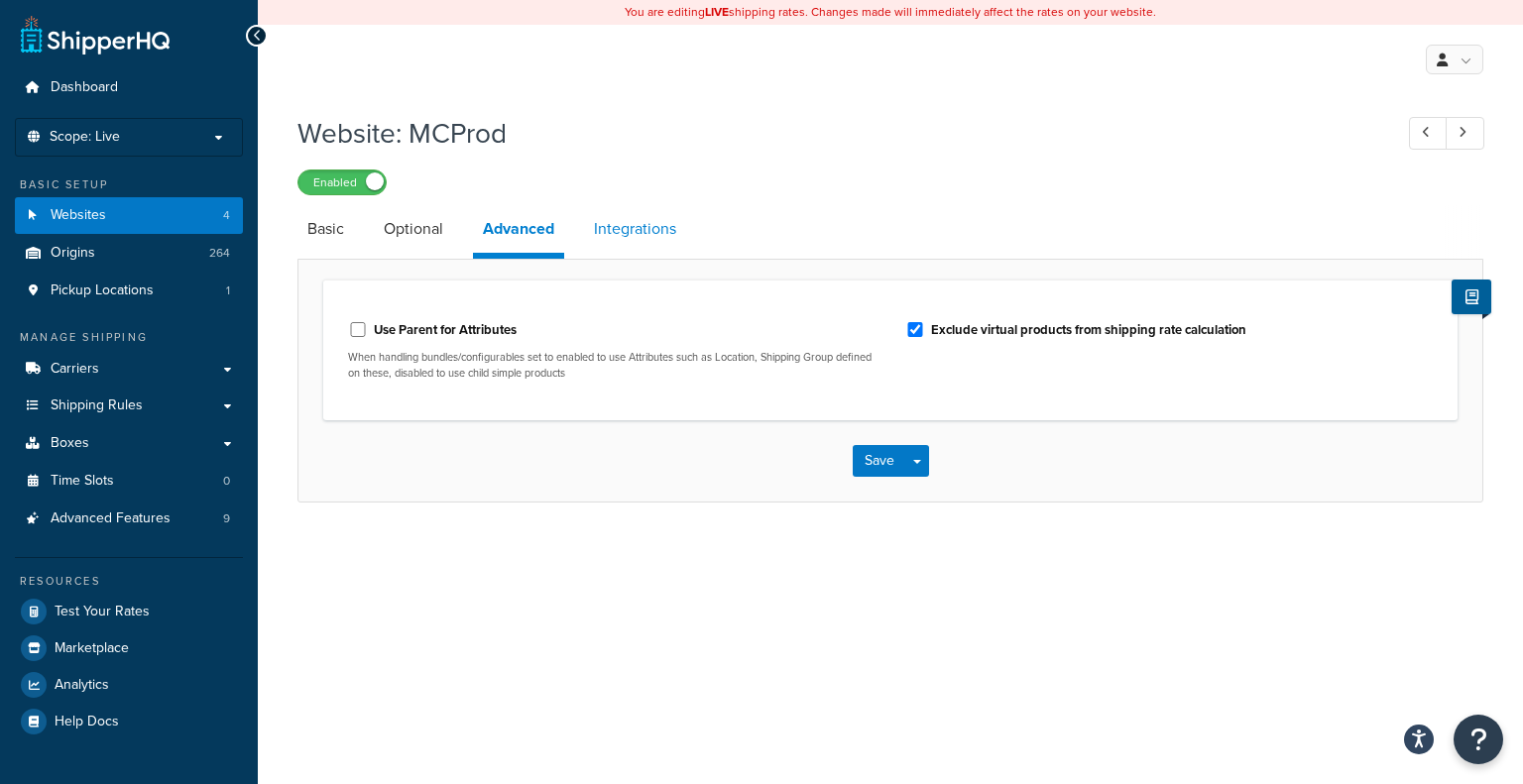 click on "Integrations" at bounding box center [635, 229] 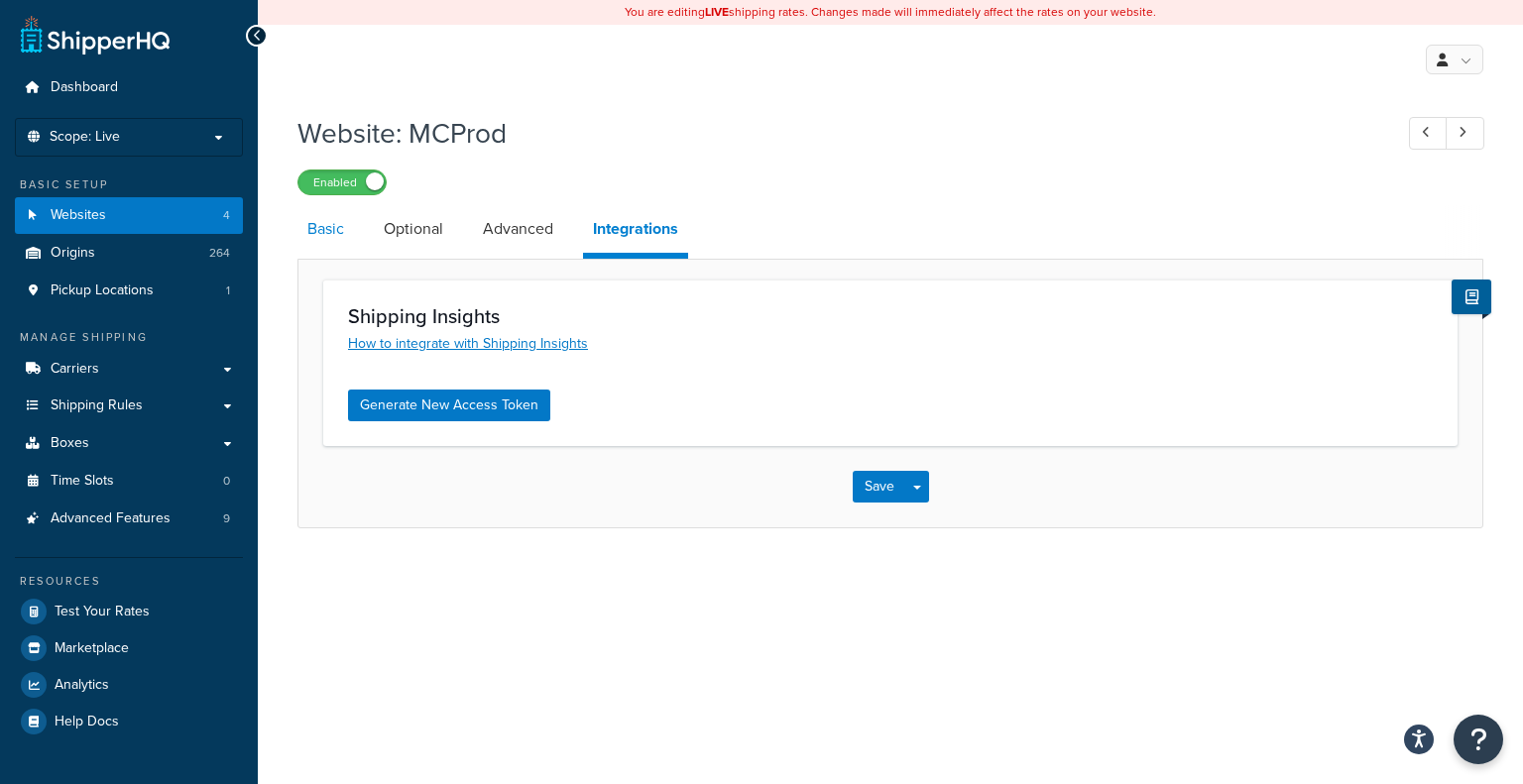 click on "Basic" at bounding box center [325, 229] 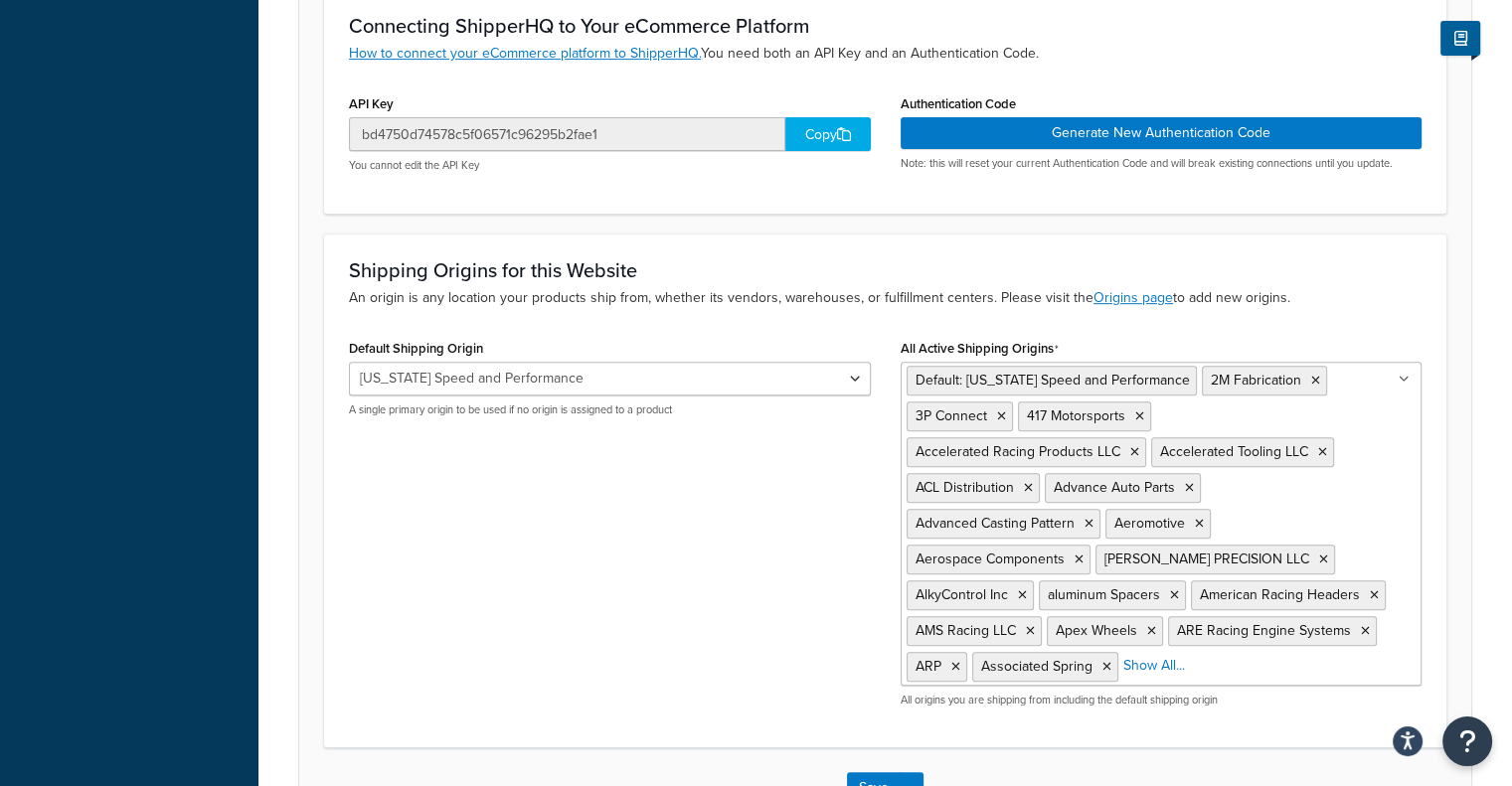 scroll, scrollTop: 886, scrollLeft: 0, axis: vertical 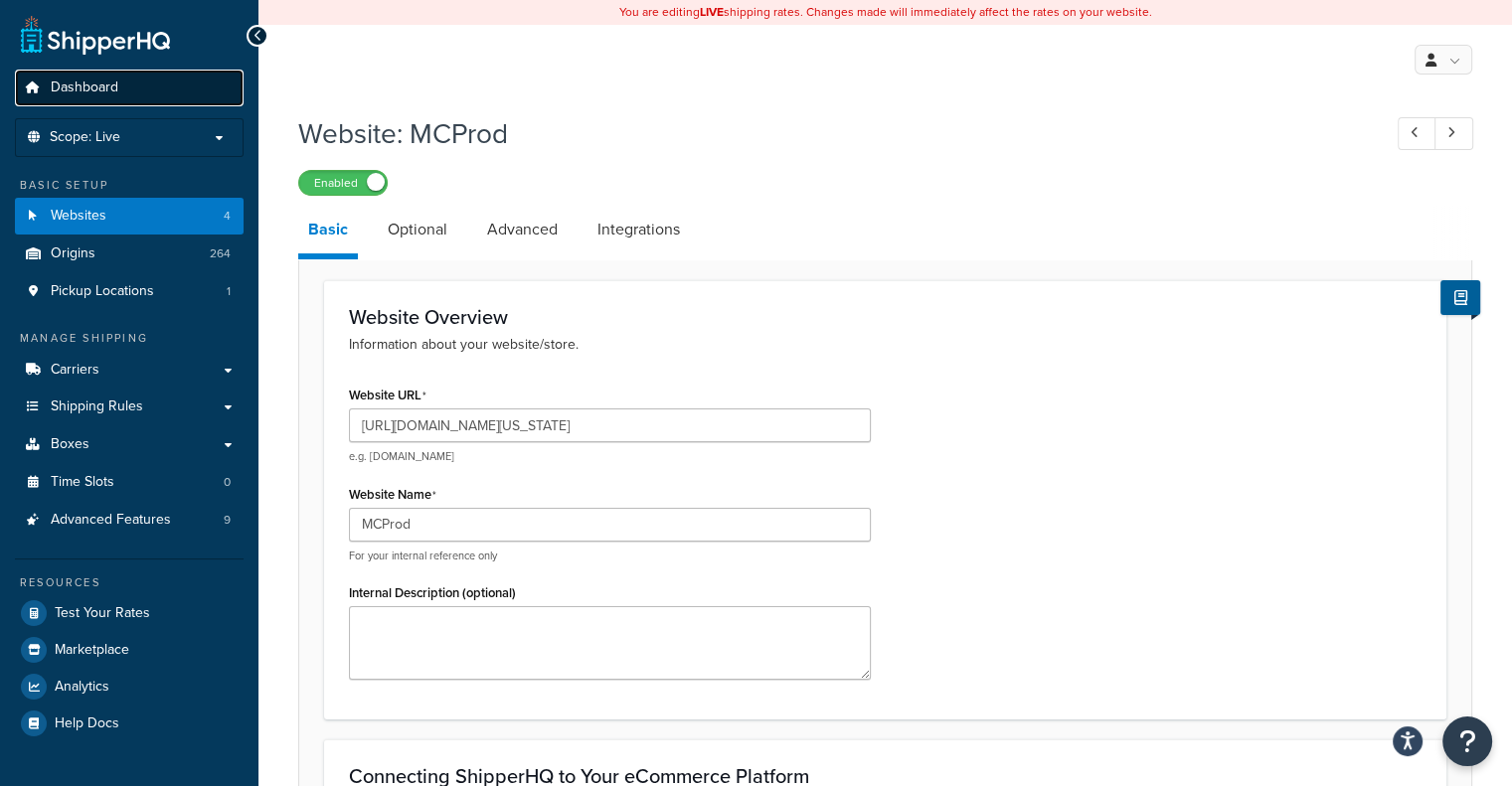 click on "Dashboard" at bounding box center [84, 87] 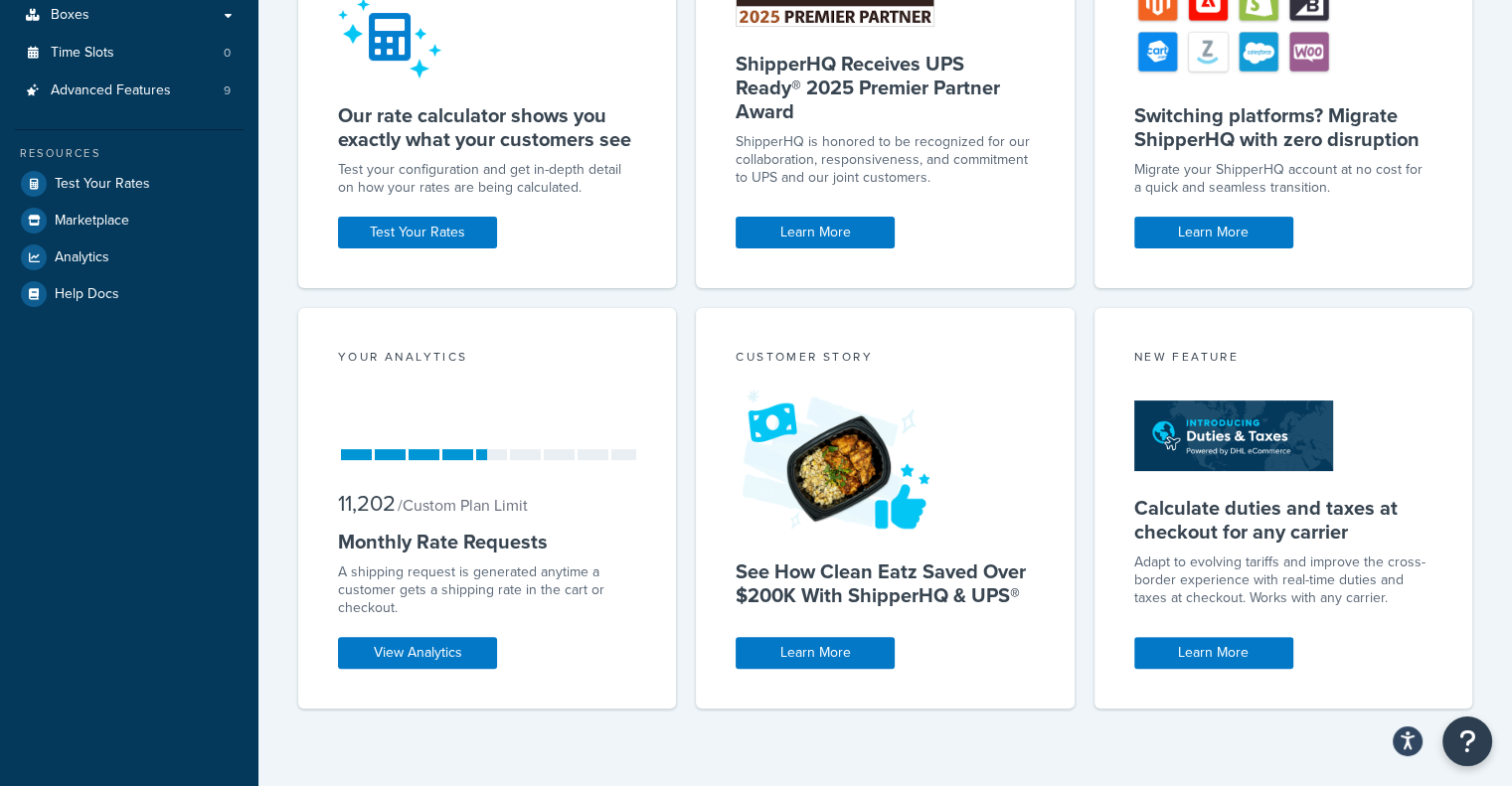 scroll, scrollTop: 0, scrollLeft: 0, axis: both 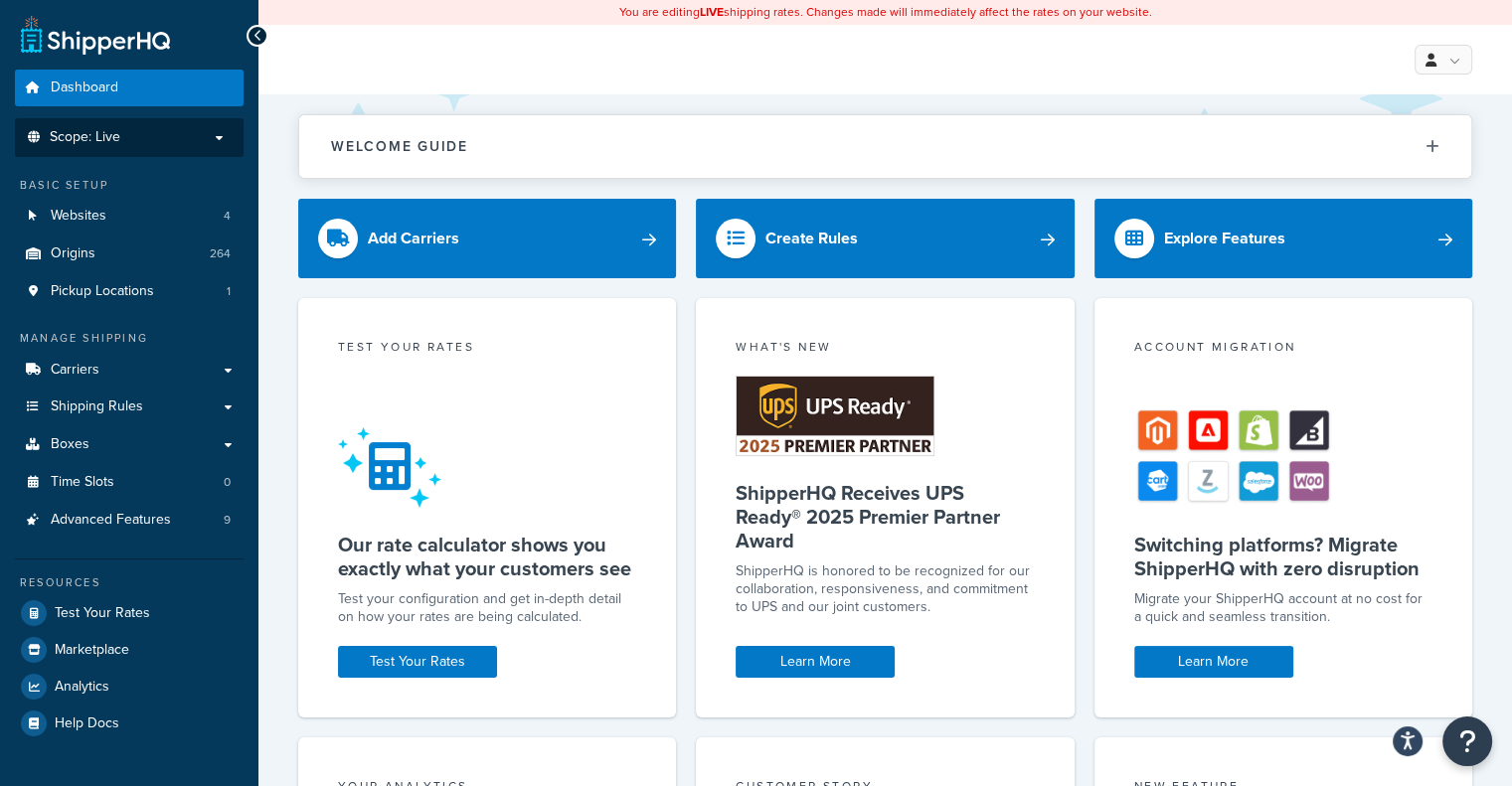 click on "Scope:   Live" at bounding box center [84, 137] 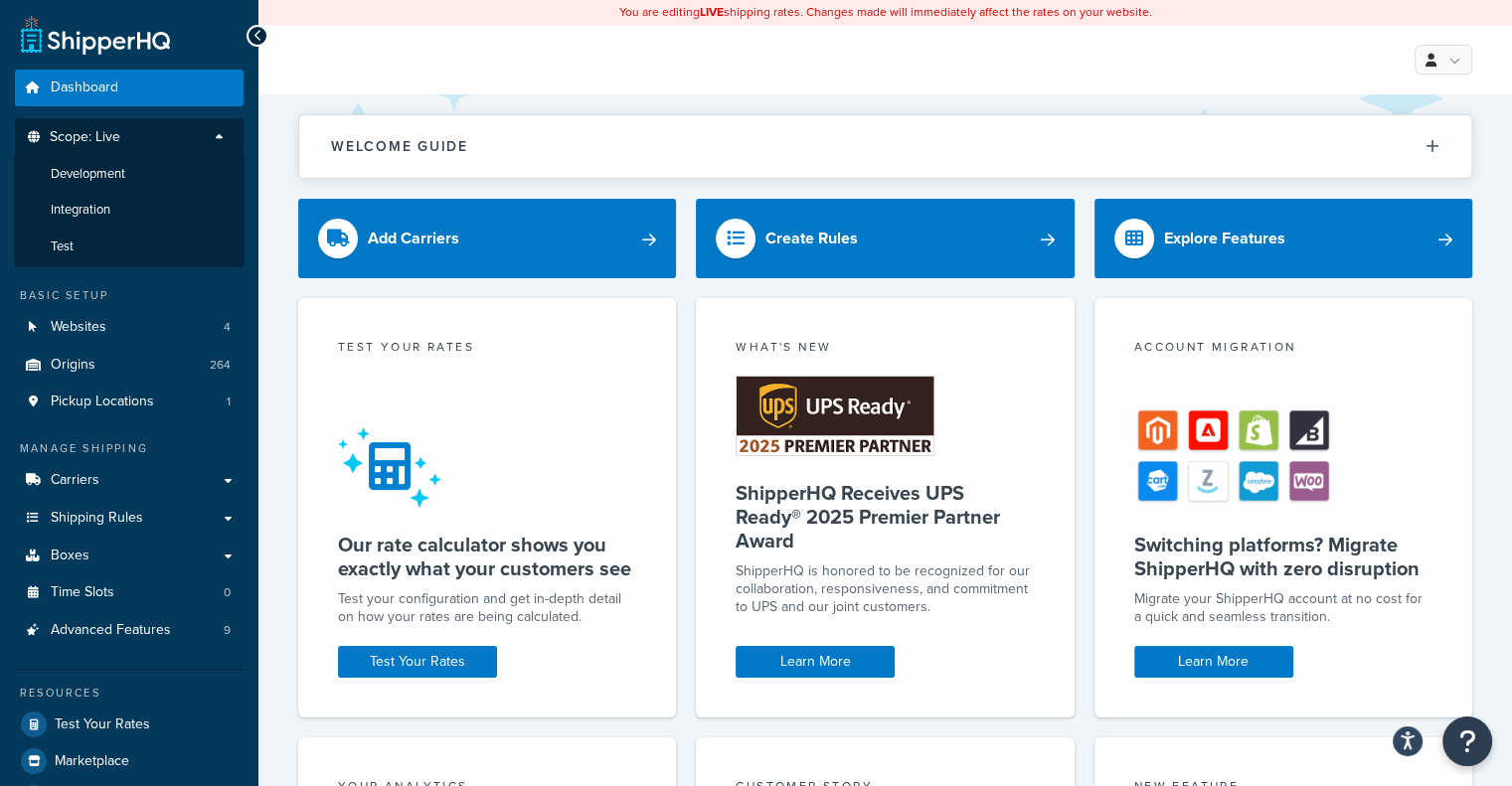click on "Welcome Guide ShipperHQ: An Overview Carrier Setup Shipping Rules Overview Common Shipping Rules Advanced Features Testing Your Rates ShipperHQ is all about strategy Learn how to build your shipping strategy and put it into action… and into the checkout of your ecommerce store." at bounding box center (885, 136) 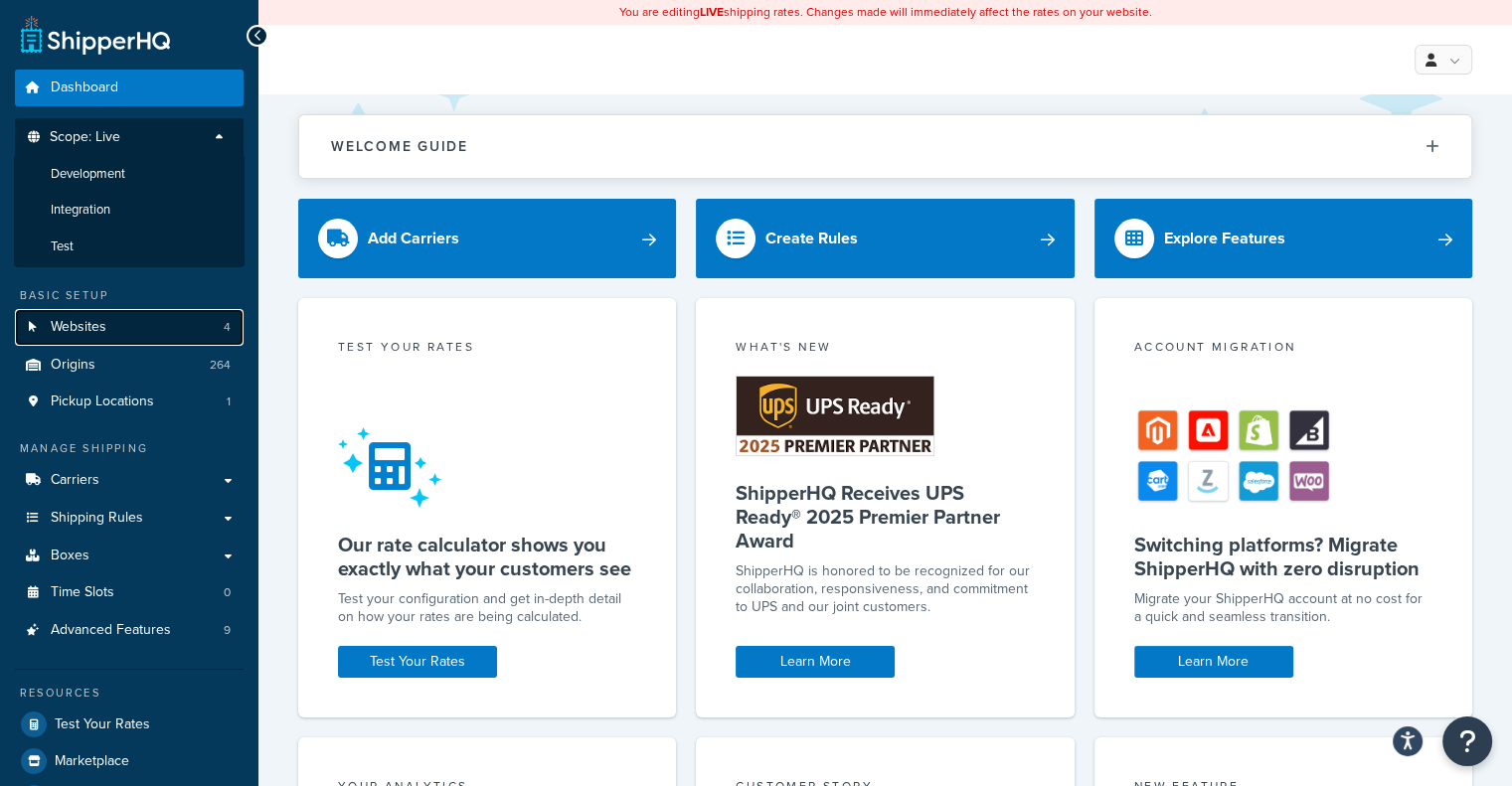 click on "Websites 4" at bounding box center (129, 327) 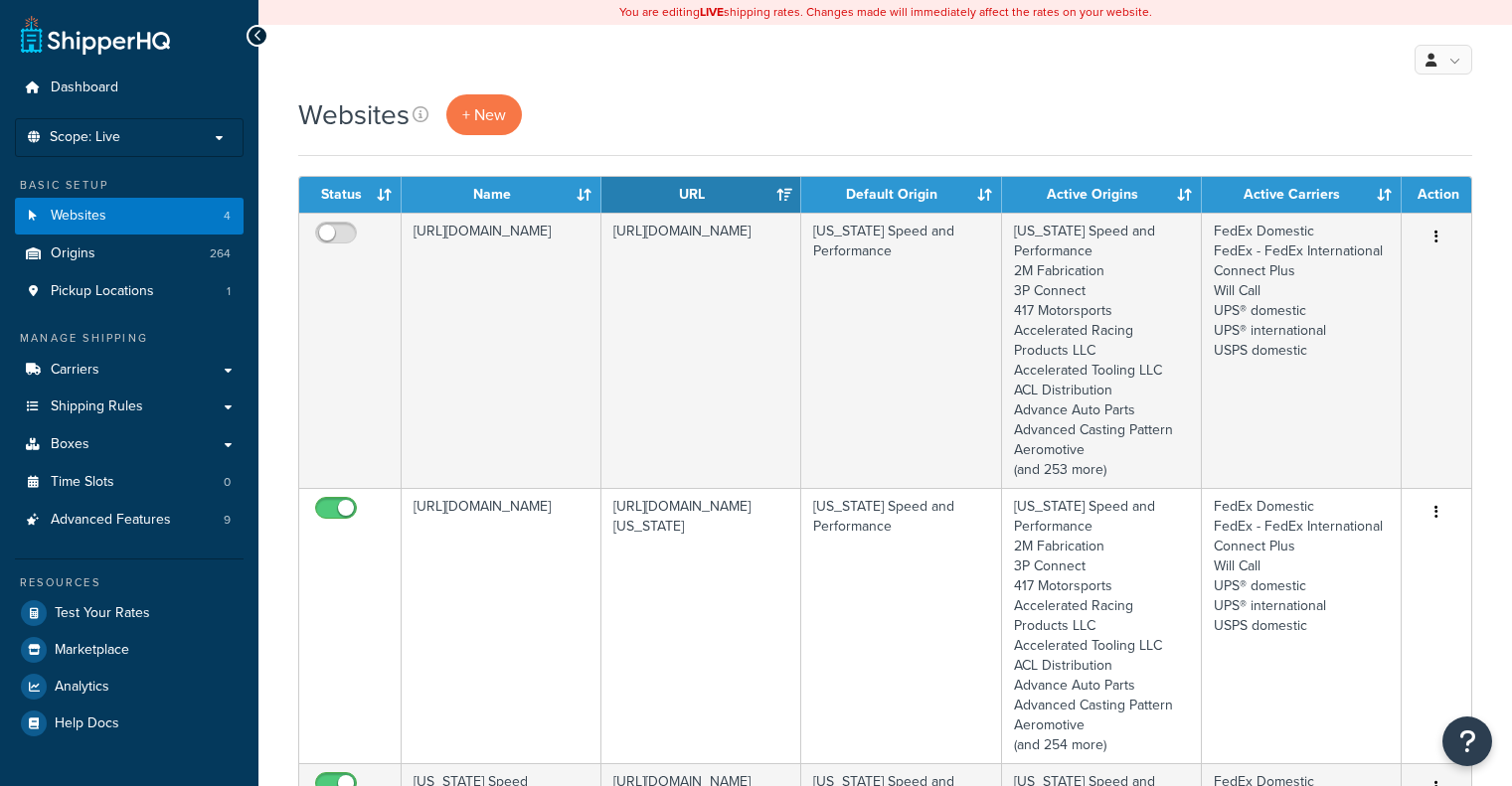 scroll, scrollTop: 0, scrollLeft: 0, axis: both 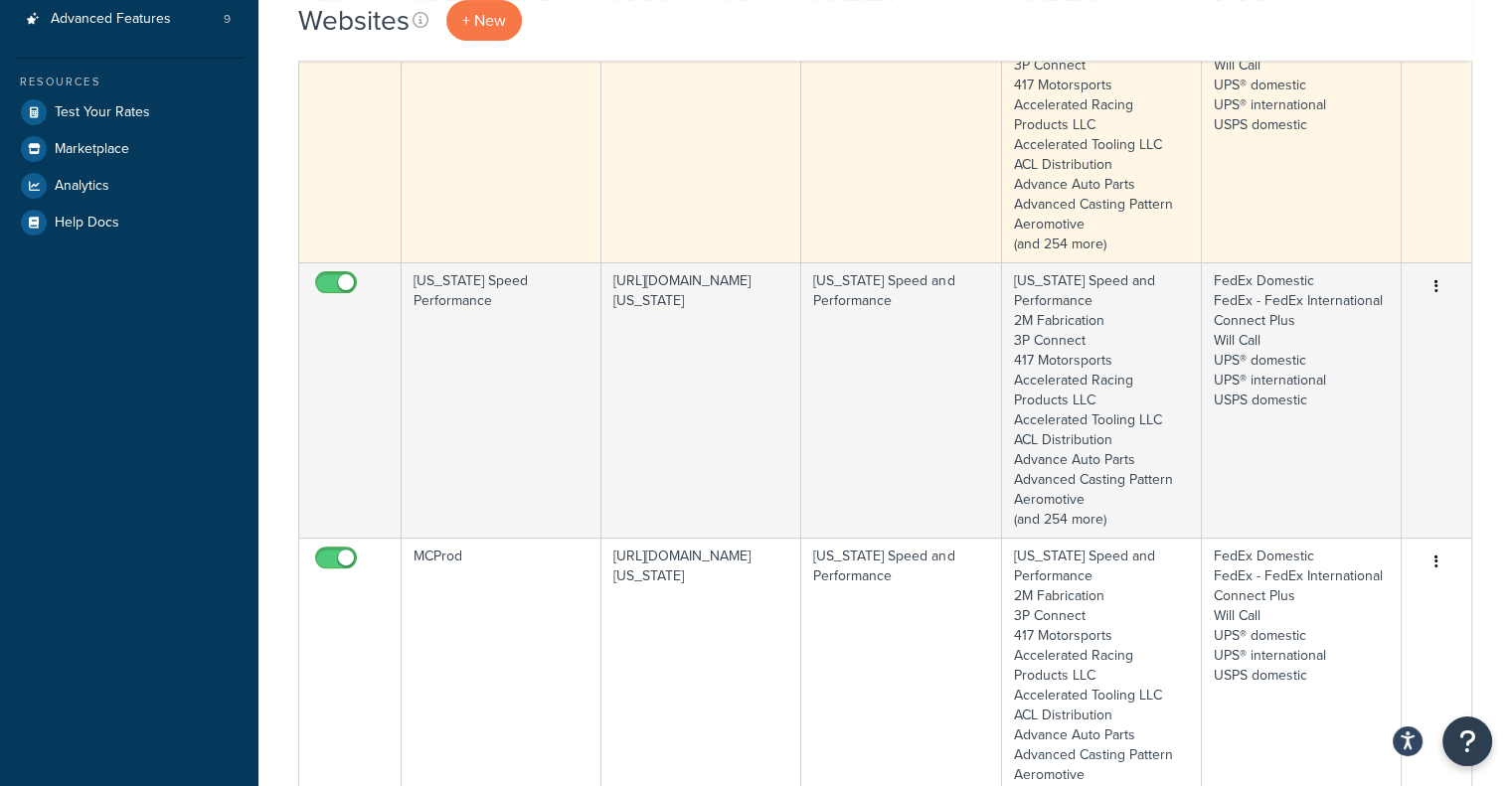click on "[URL][DOMAIN_NAME][US_STATE]" at bounding box center (701, 675) 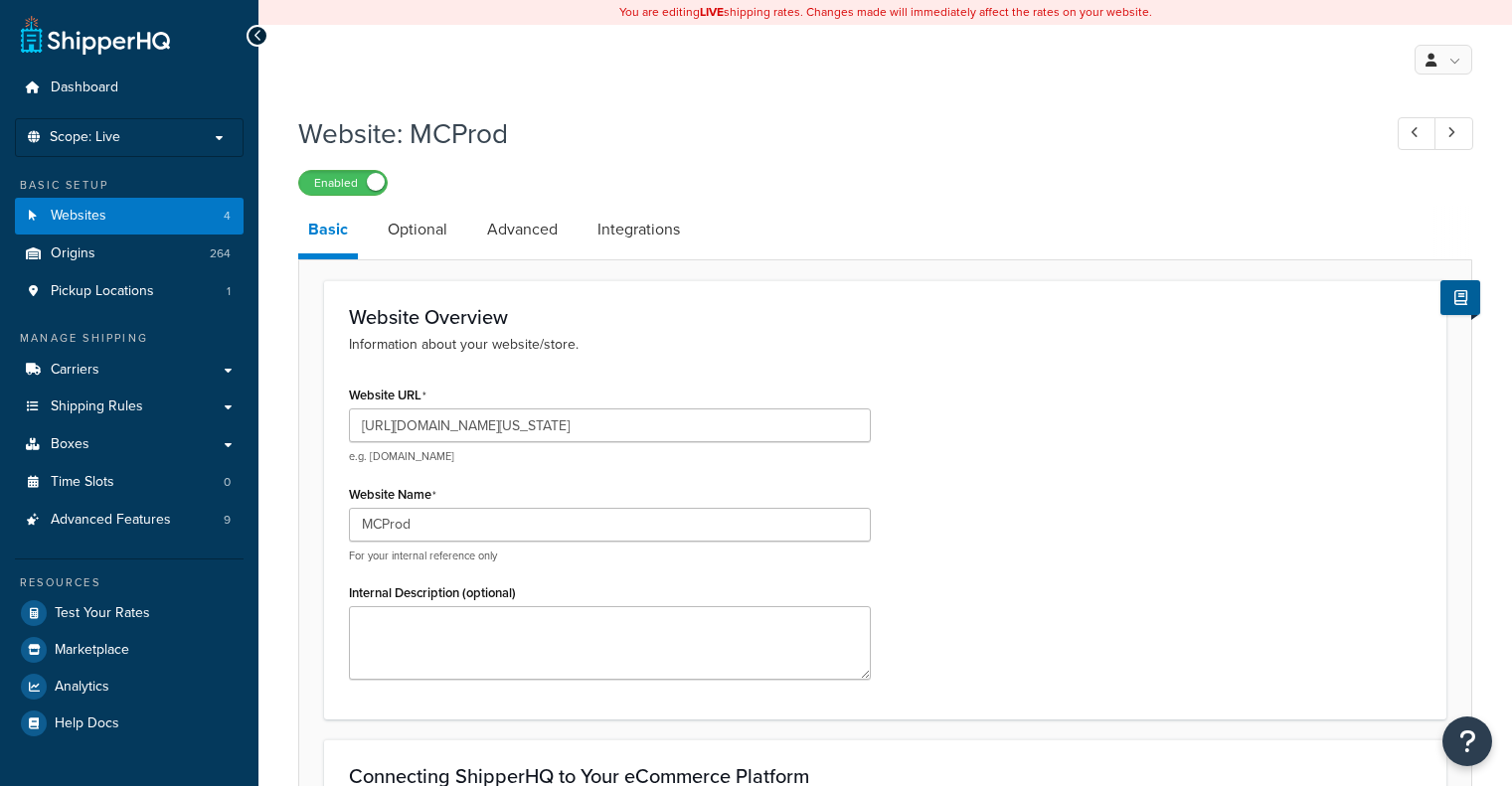 scroll, scrollTop: 0, scrollLeft: 0, axis: both 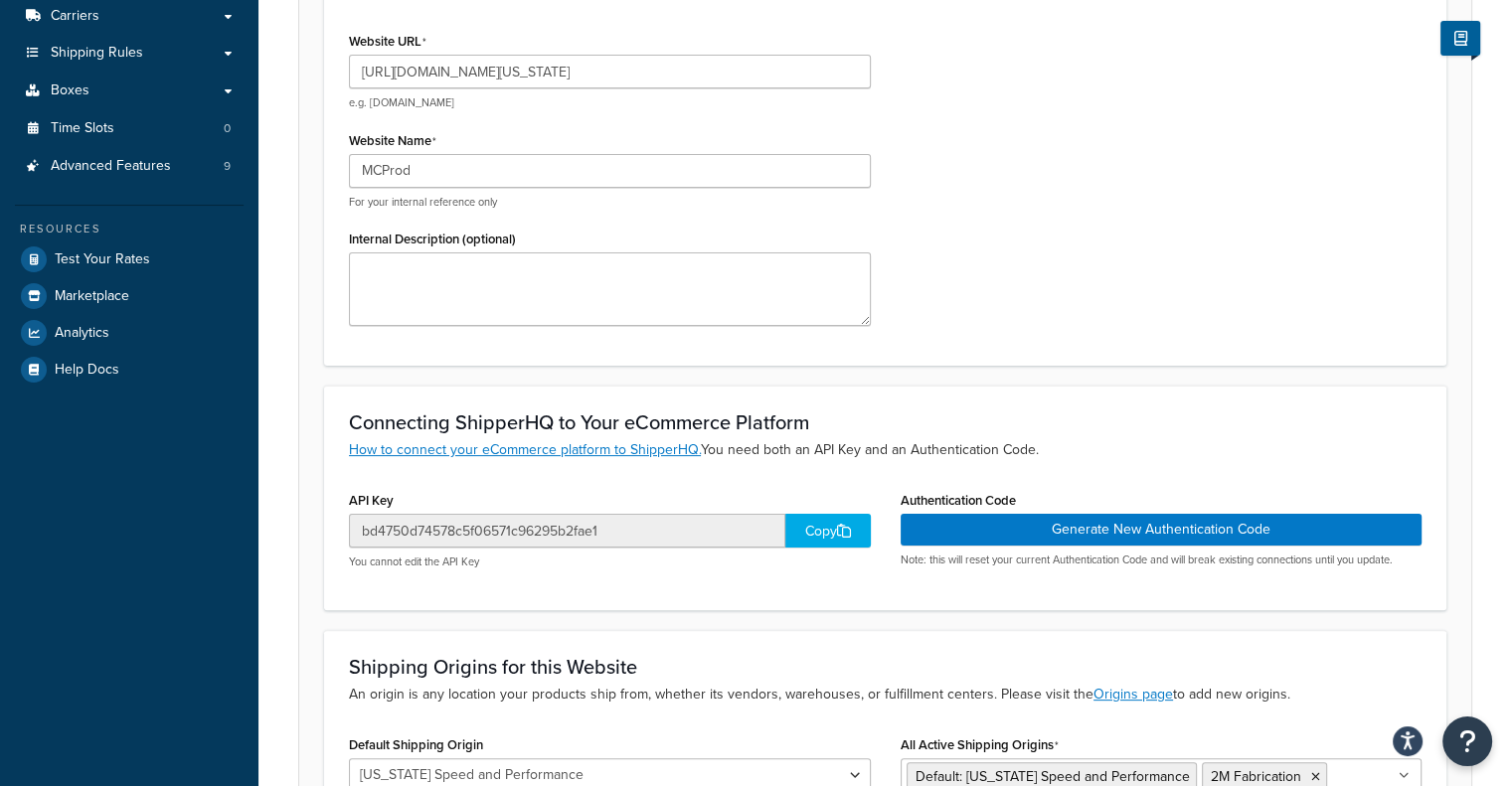 click on "Copy" at bounding box center [828, 531] 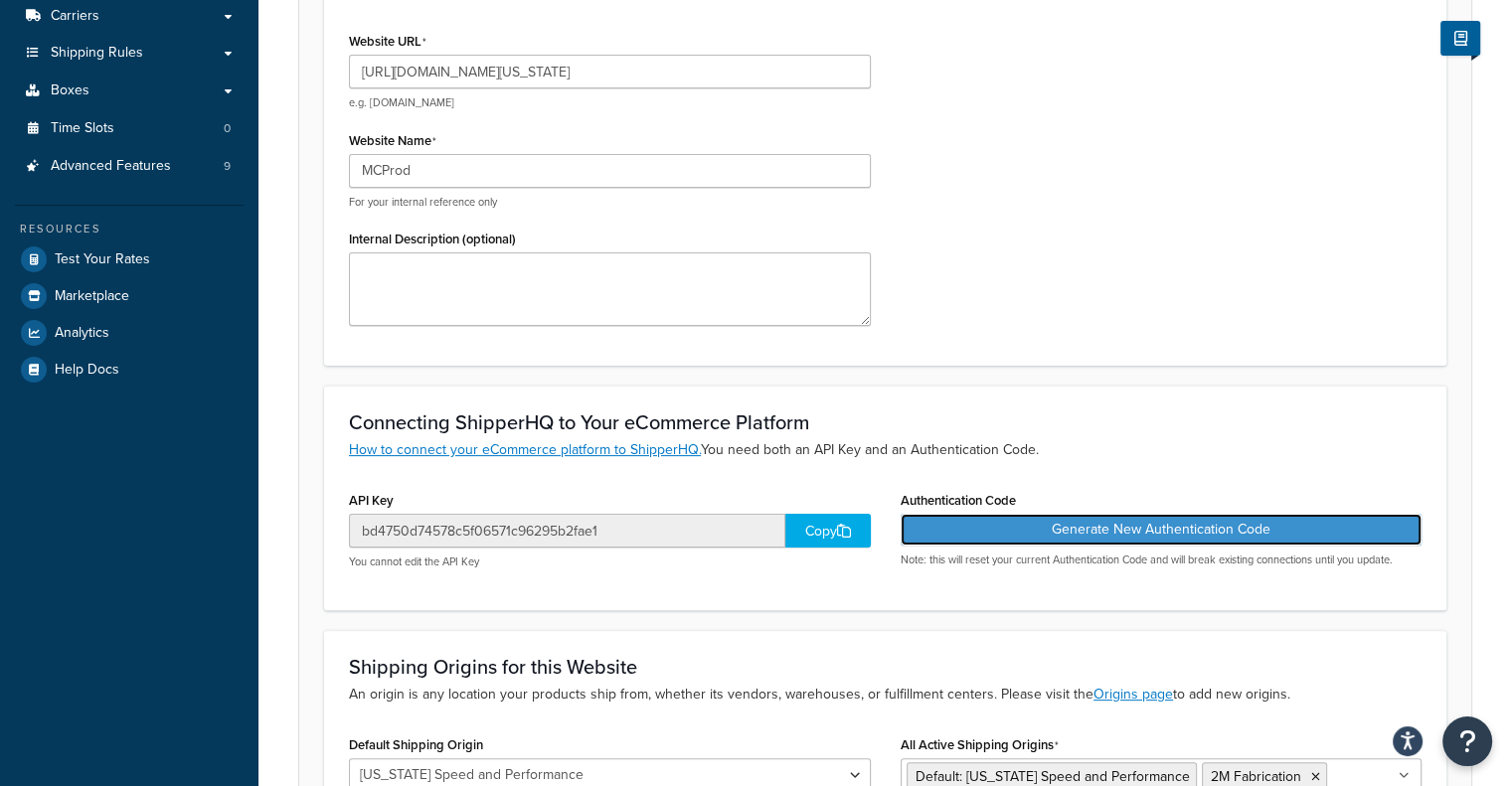 click on "Generate New Authentication Code" at bounding box center (1161, 530) 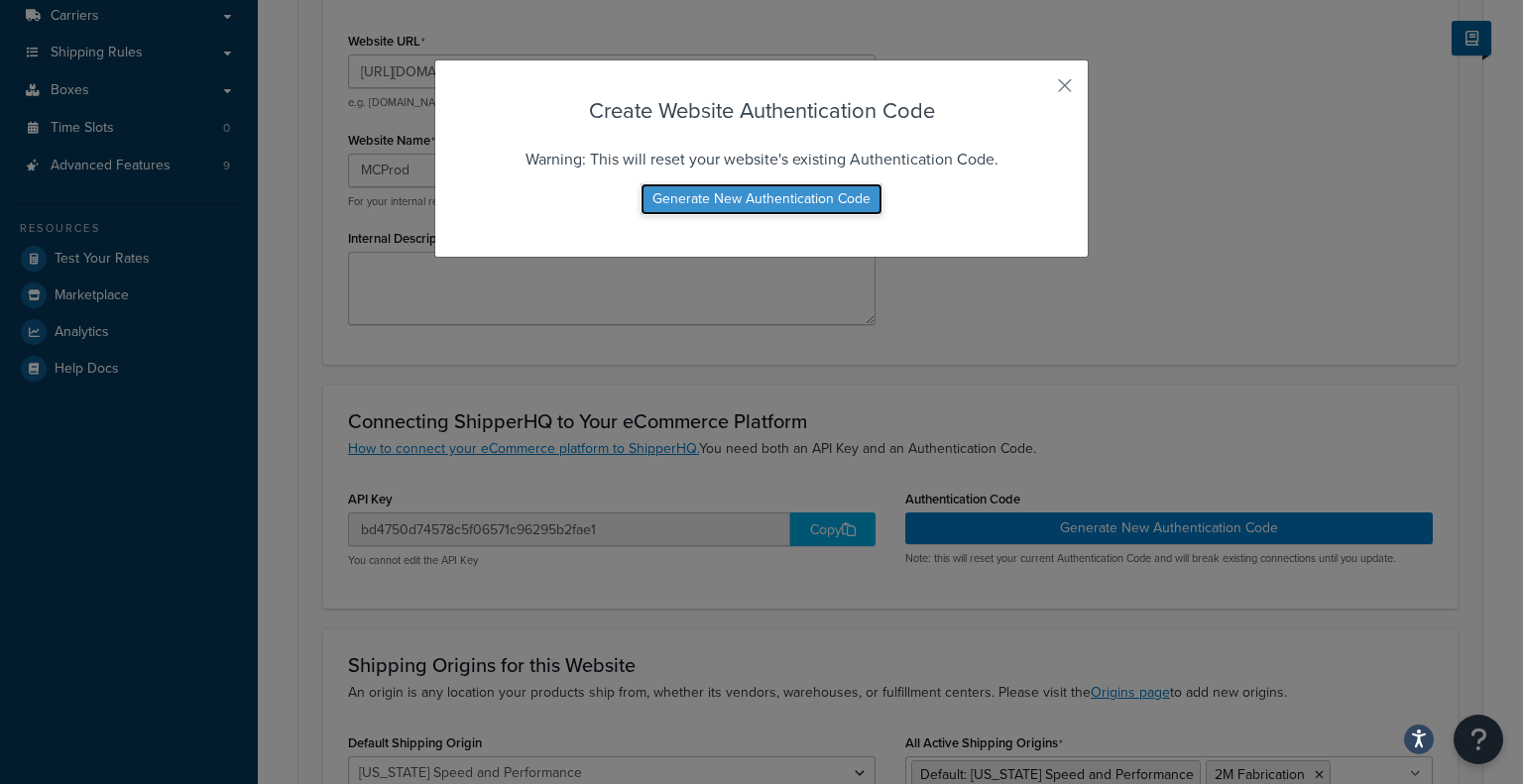 click on "Generate New Authentication Code" at bounding box center (762, 199) 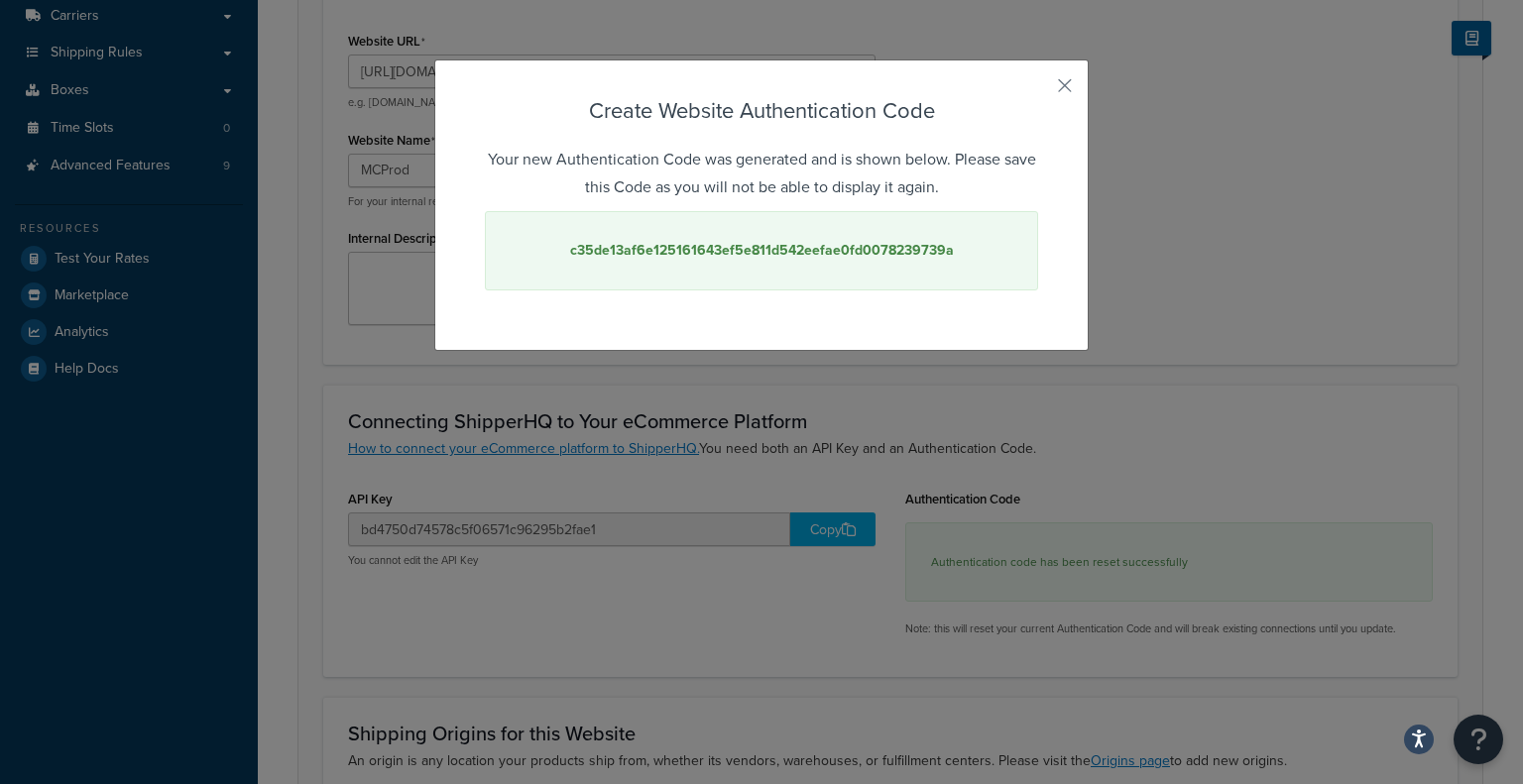 click on "c35de13af6e125161643ef5e811d542eefae0fd0078239739a" at bounding box center [762, 251] 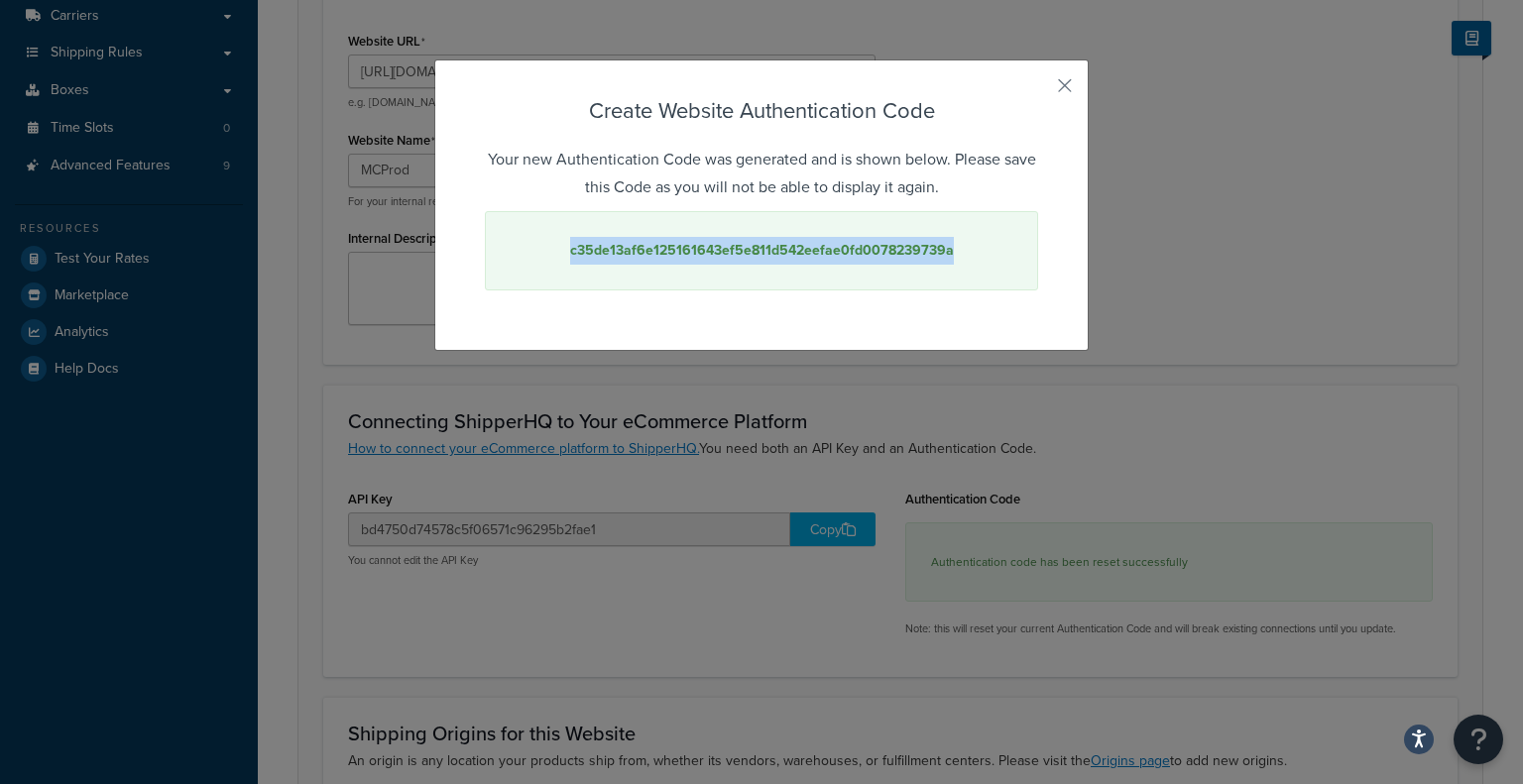click on "c35de13af6e125161643ef5e811d542eefae0fd0078239739a" at bounding box center [762, 251] 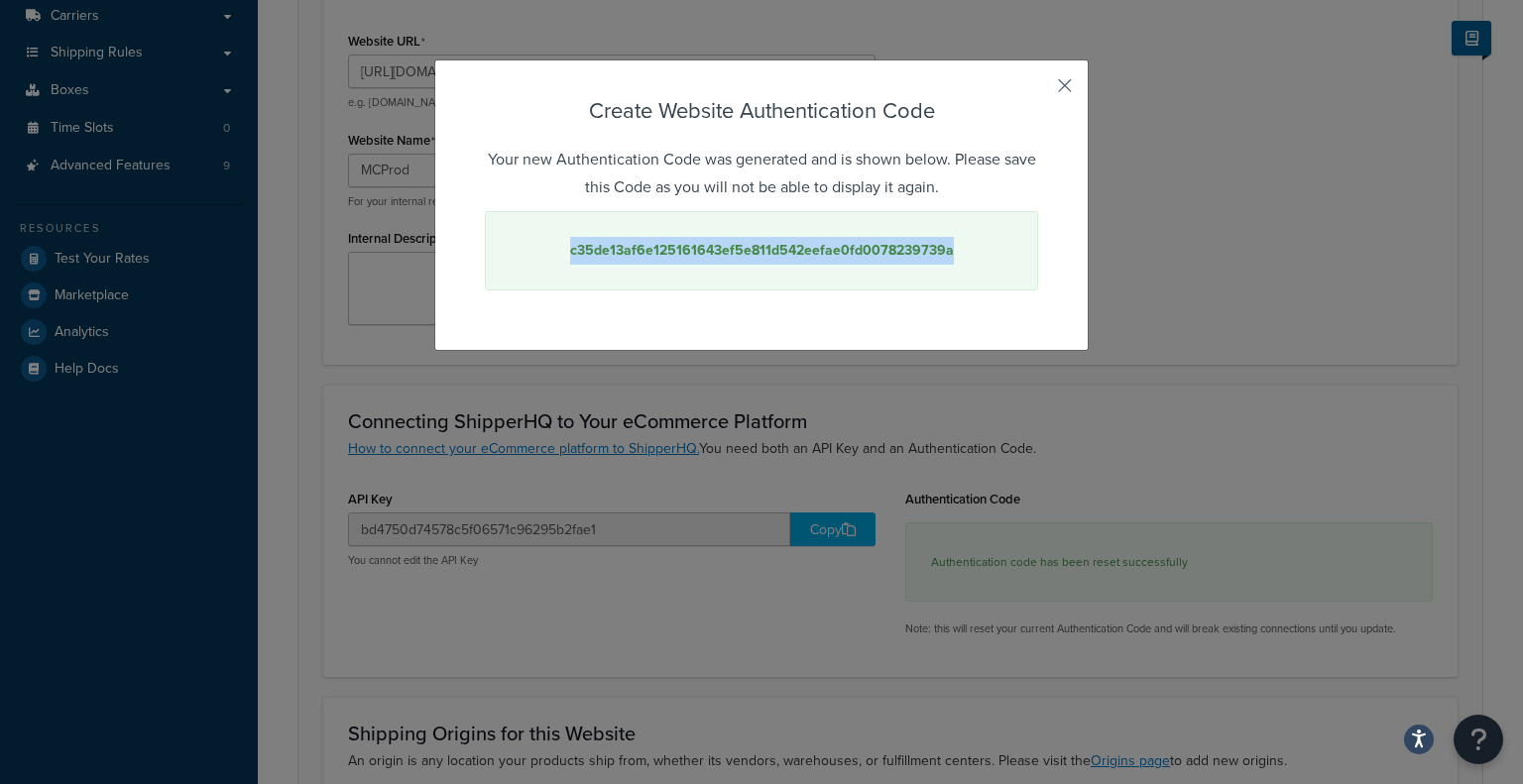 click at bounding box center [1035, 92] 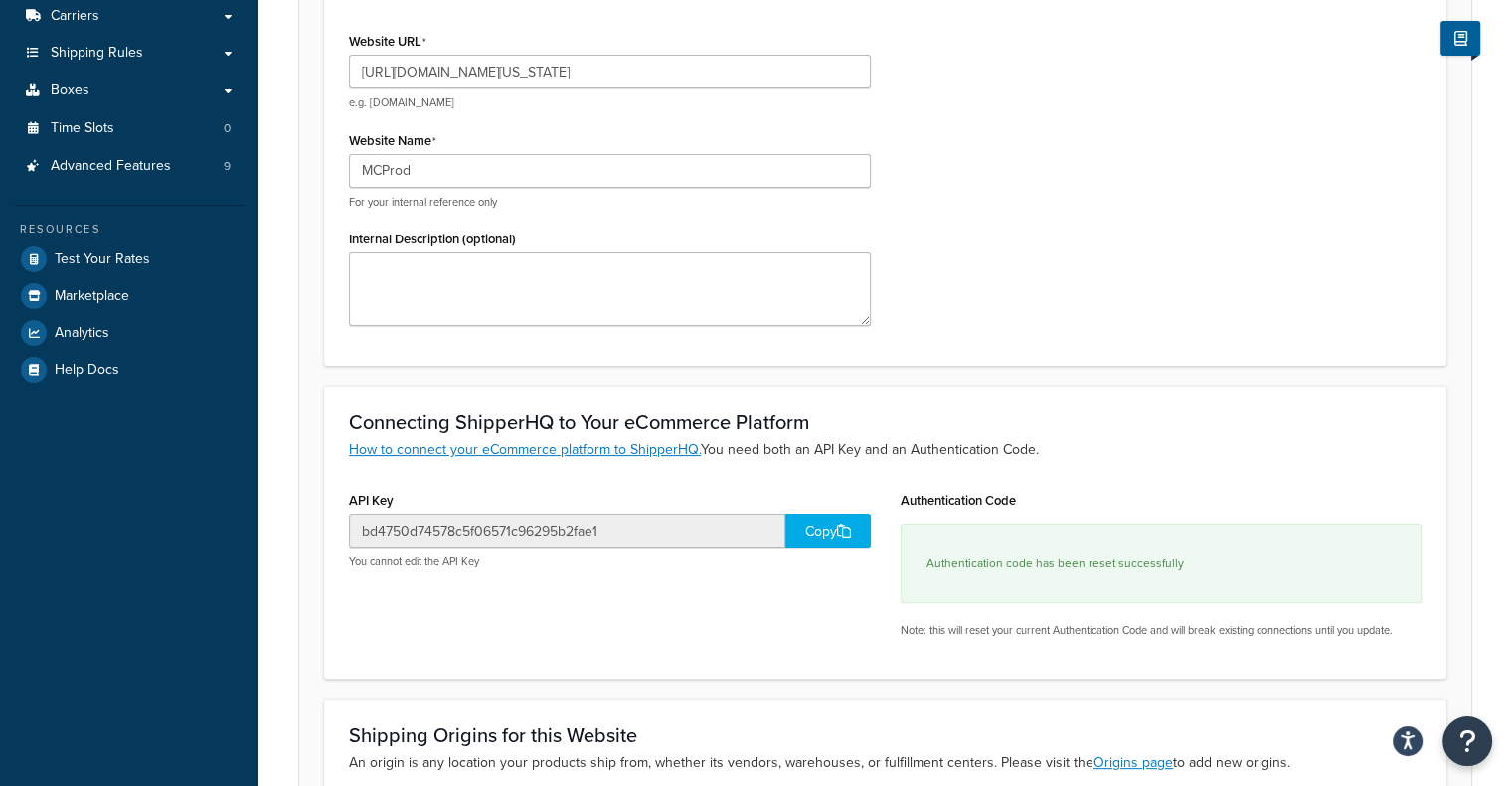 click on "Website Overview Information about your website/store. Website URL   https://mcprod.texas-speed.com/ e.g. mywebsite.com Website Name   MCProd For your internal reference only Internal Description (optional)" at bounding box center (885, 146) 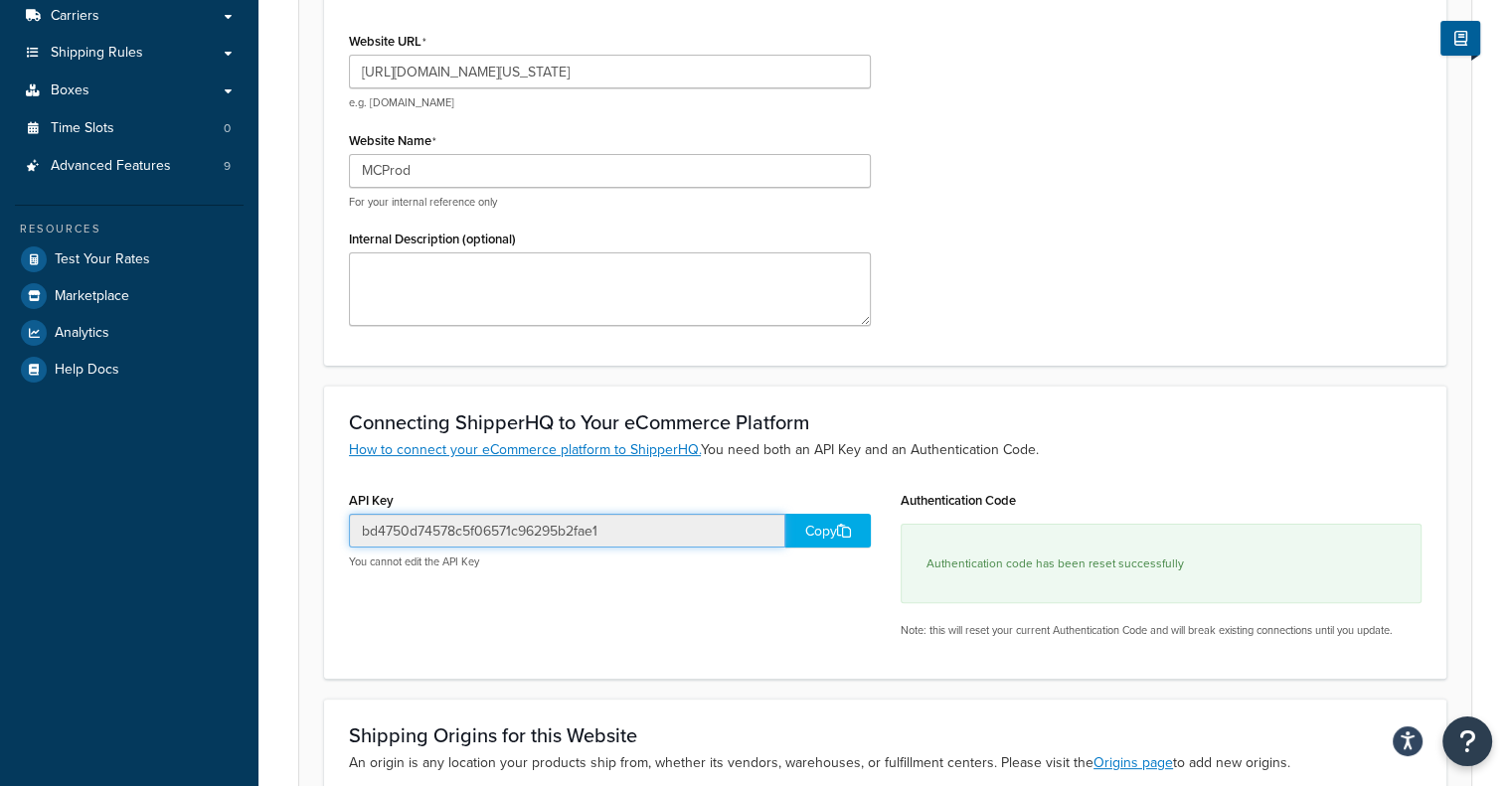 click on "bd4750d74578c5f06571c96295b2fae1" at bounding box center [567, 531] 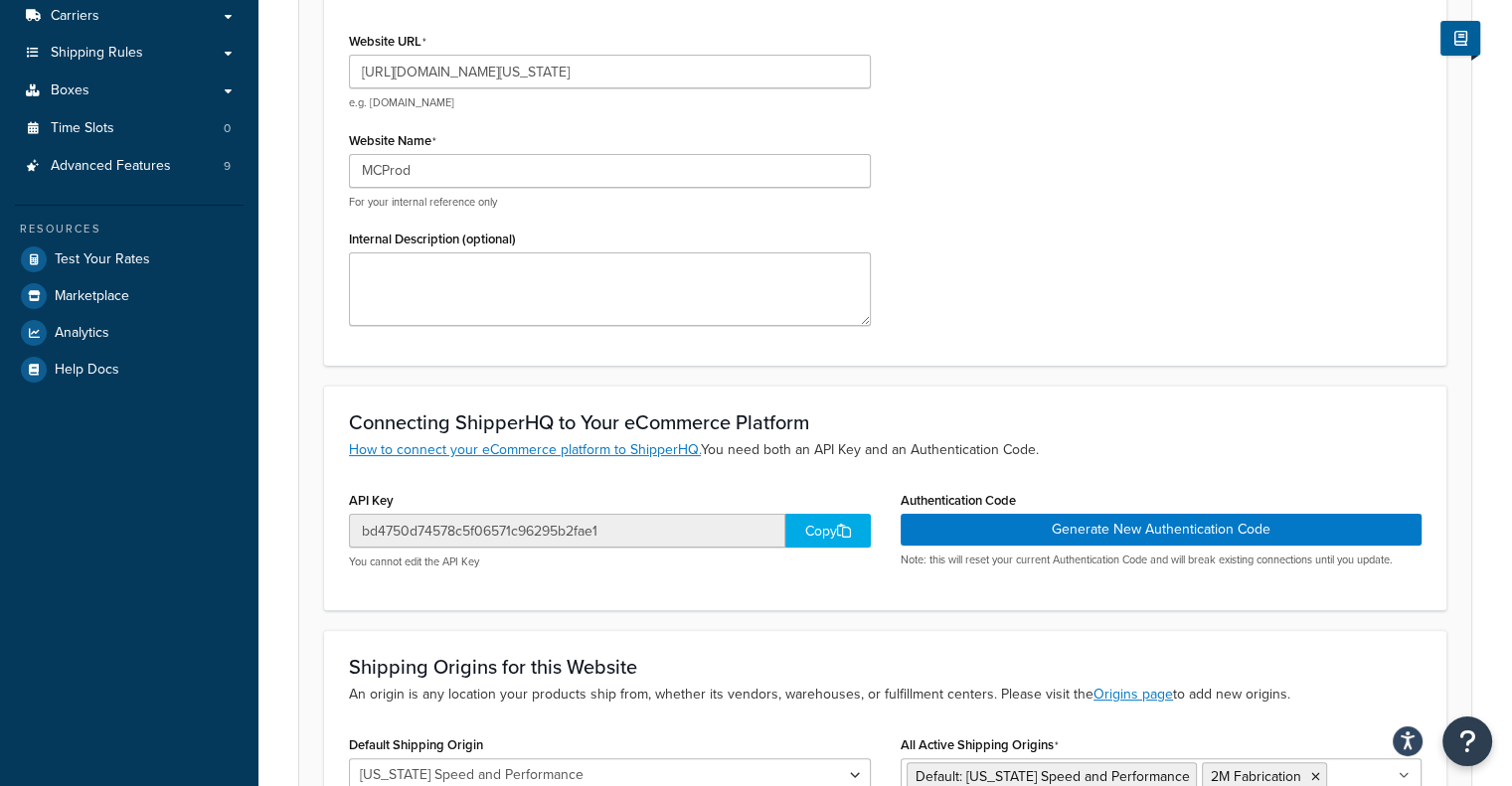 scroll, scrollTop: 354, scrollLeft: 0, axis: vertical 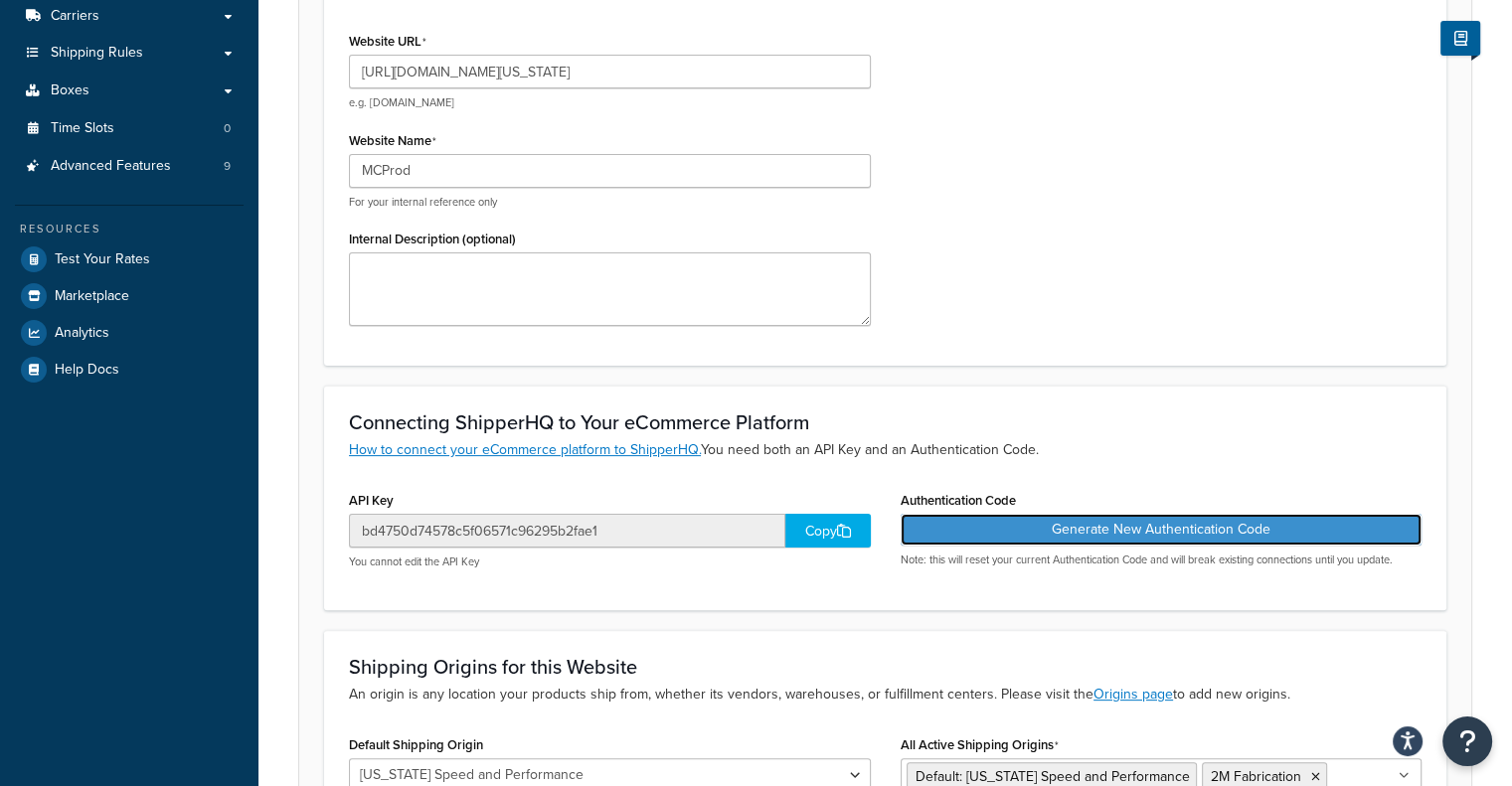 click on "Generate New Authentication Code" at bounding box center [1161, 530] 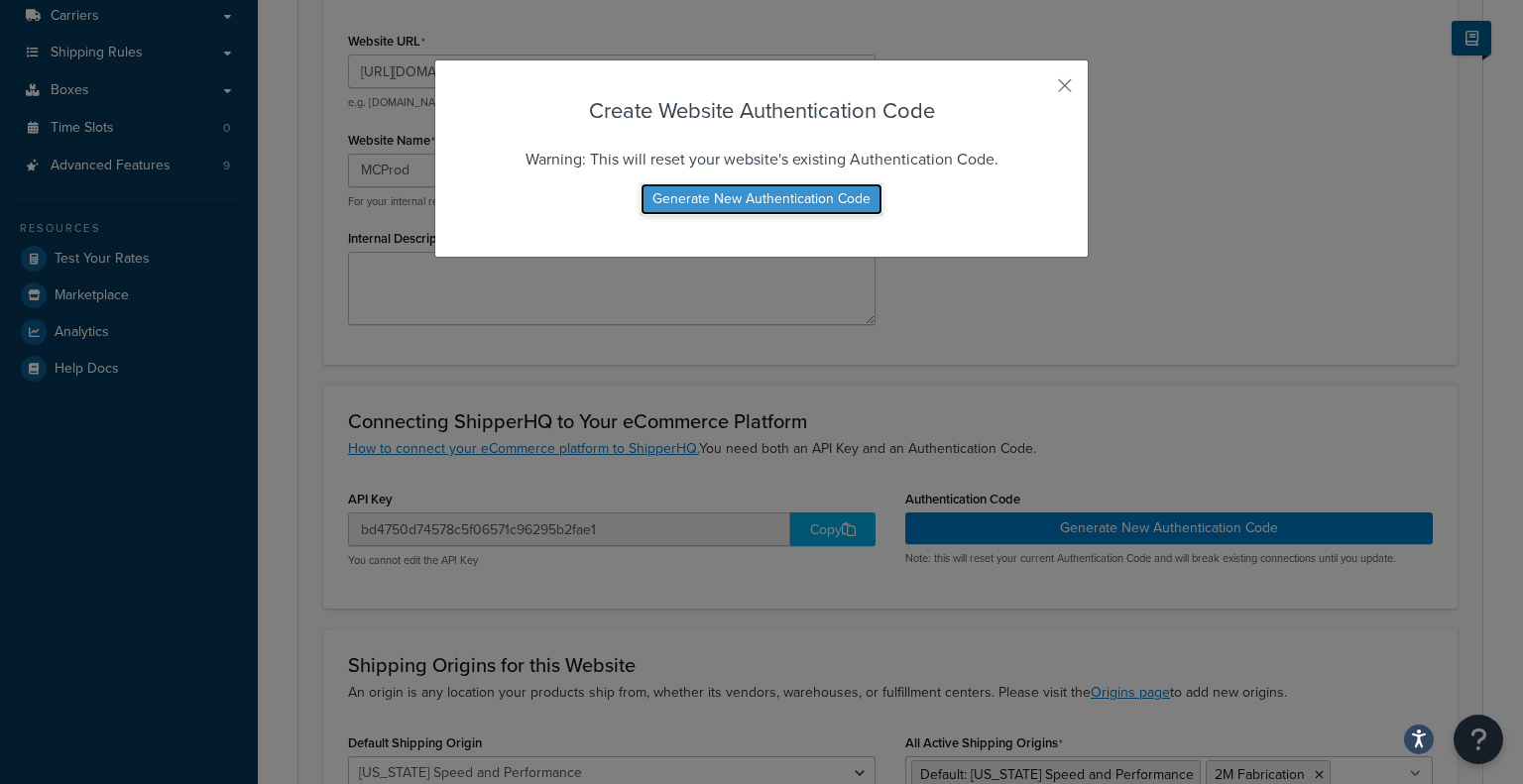 click on "Generate New Authentication Code" at bounding box center (762, 199) 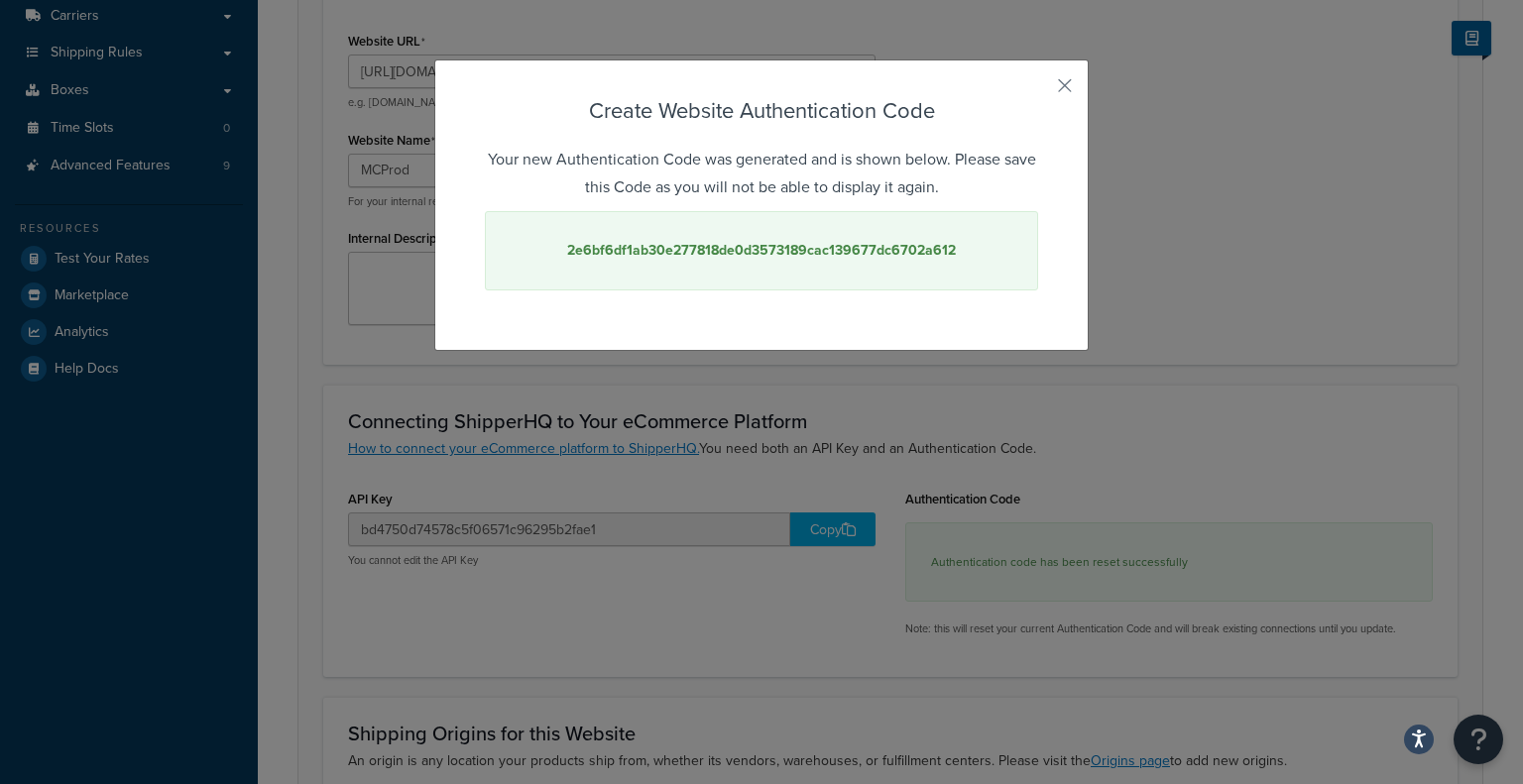 click on "2e6bf6df1ab30e277818de0d3573189cac139677dc6702a612" at bounding box center [762, 250] 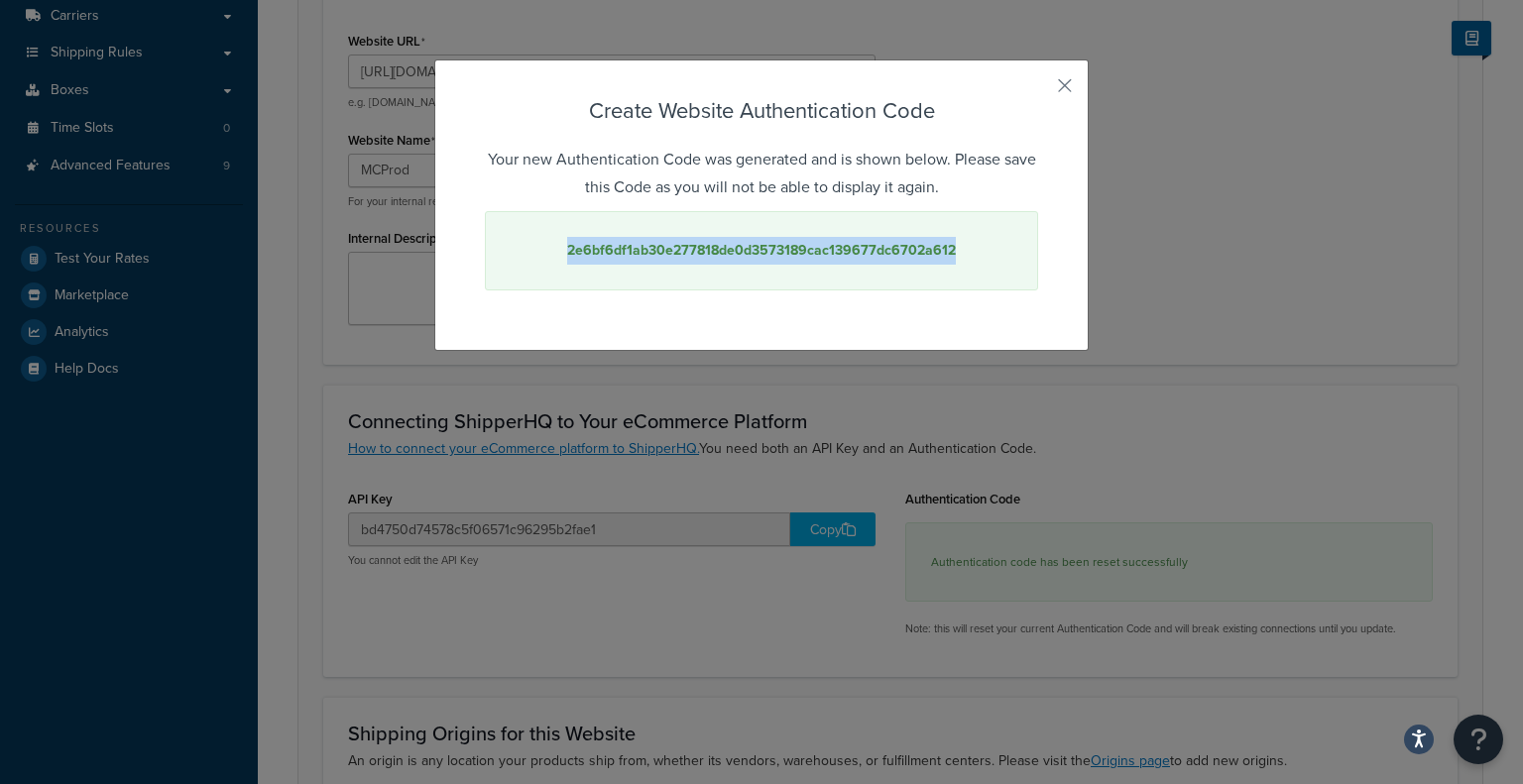 click on "2e6bf6df1ab30e277818de0d3573189cac139677dc6702a612" at bounding box center [762, 250] 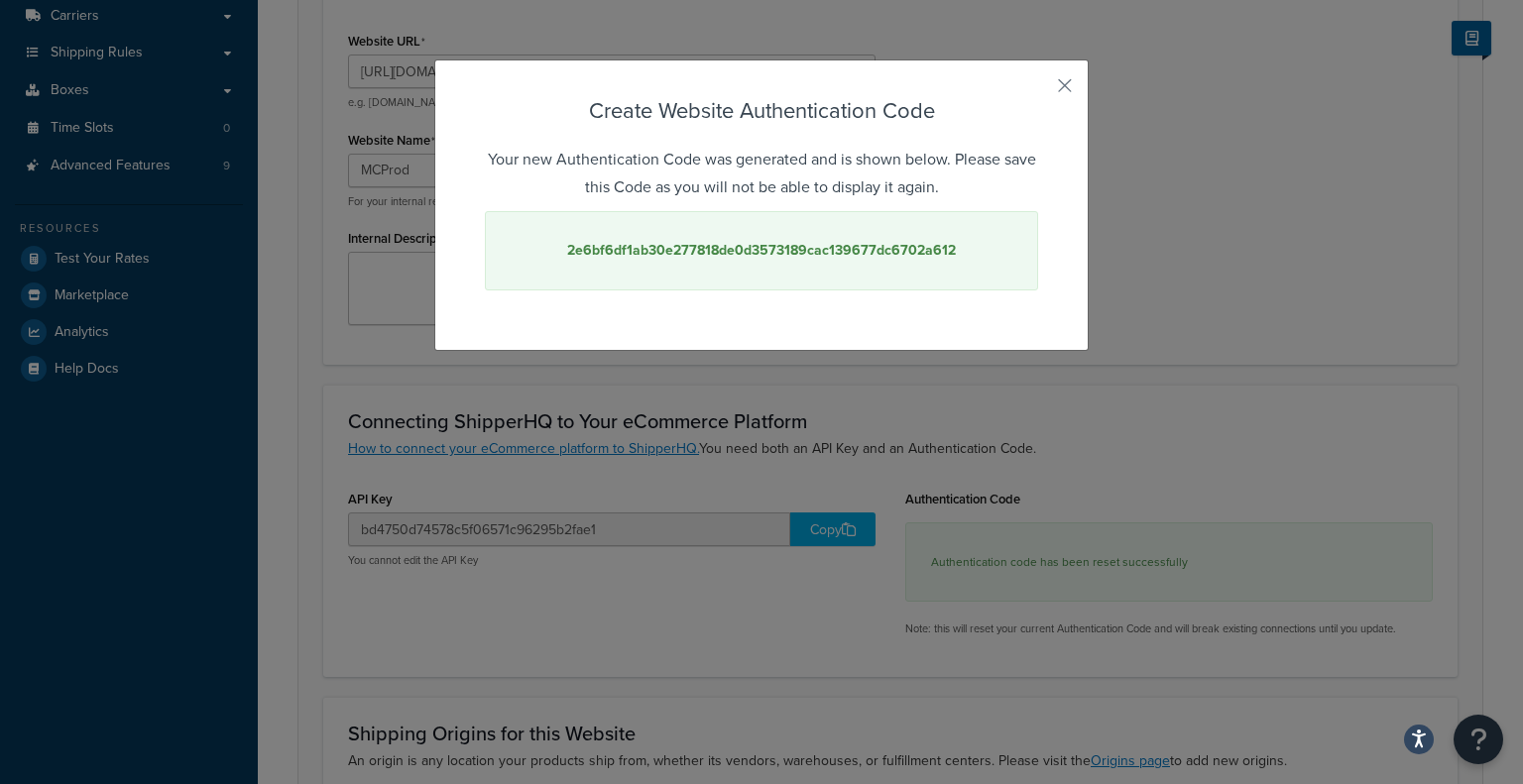 click on "Create Website Authentication Code Your new Authentication Code was generated and is shown below. Please save this Code as you will not be able to display it again. 2e6bf6df1ab30e277818de0d3573189cac139677dc6702a612" at bounding box center [762, 205] 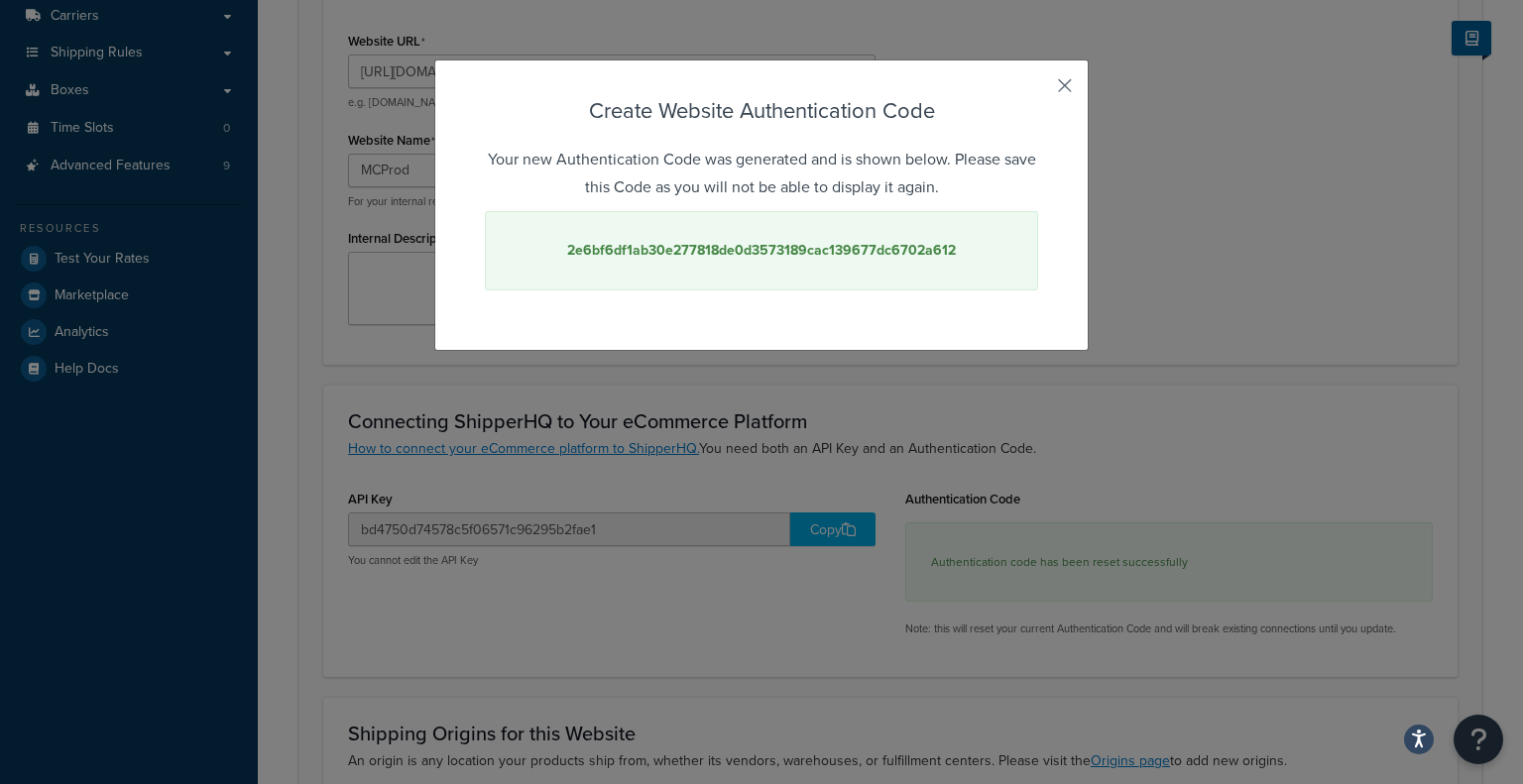 click at bounding box center [1035, 92] 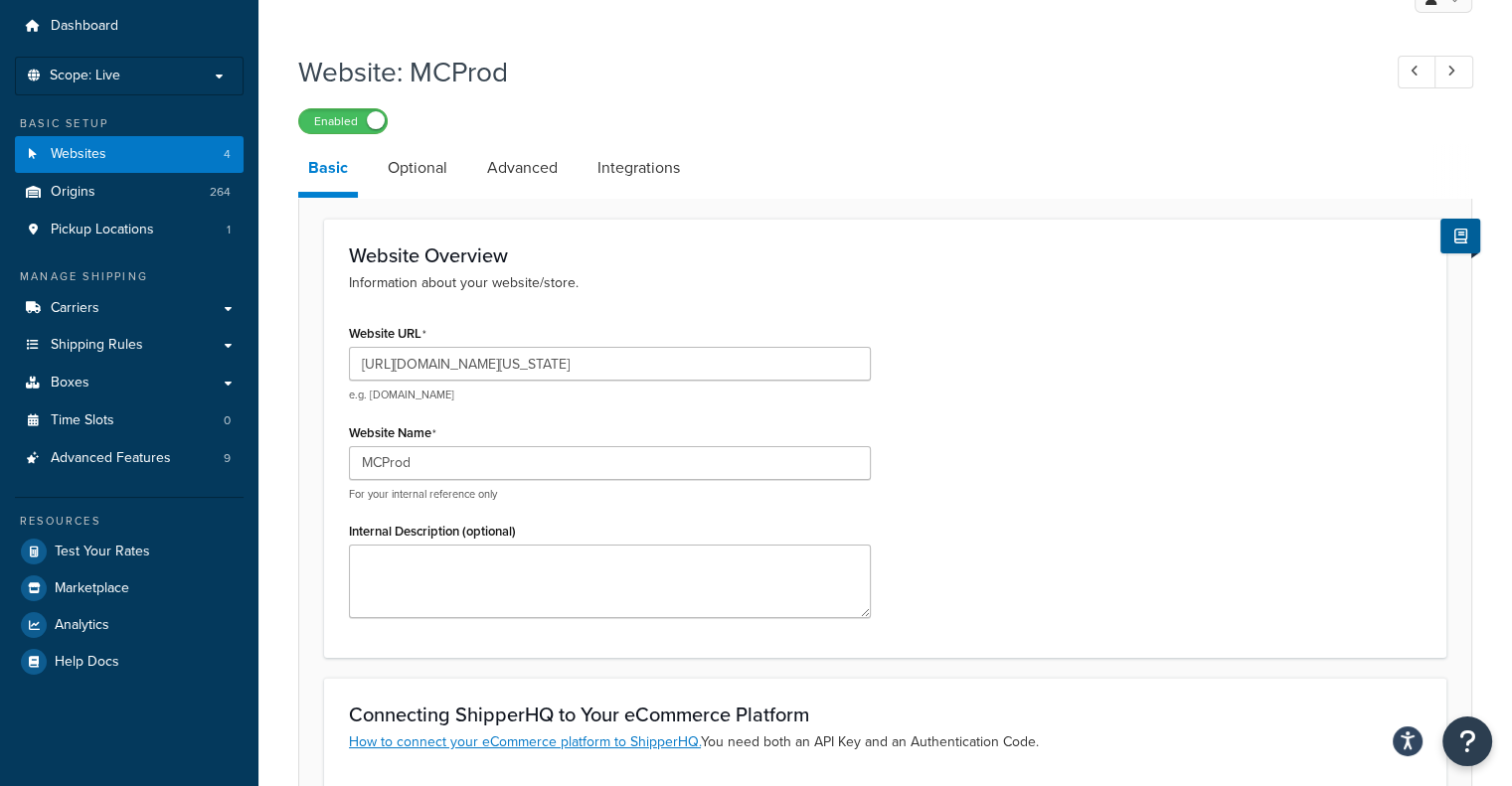 scroll, scrollTop: 0, scrollLeft: 0, axis: both 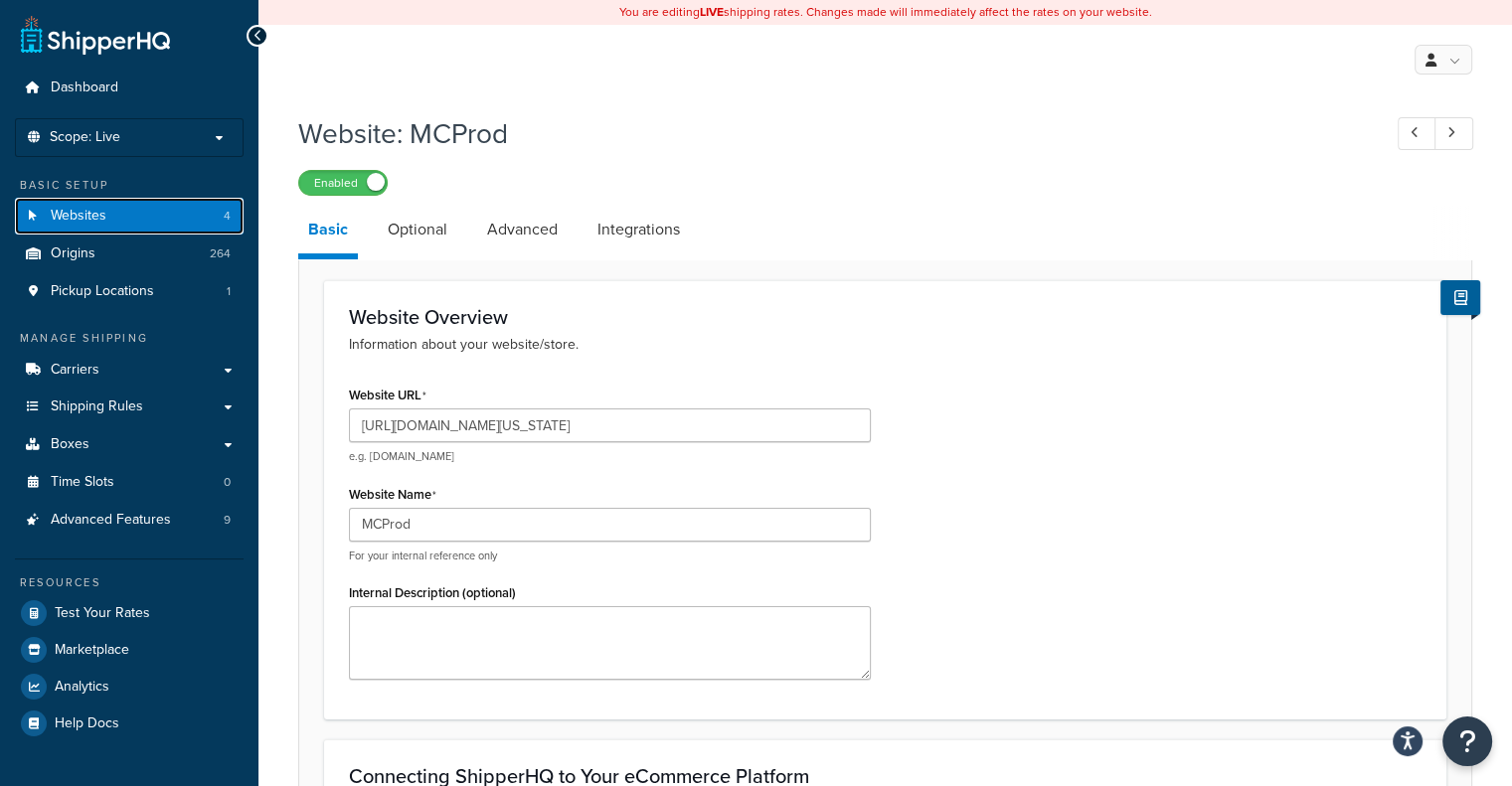 click on "Websites 4" at bounding box center (129, 216) 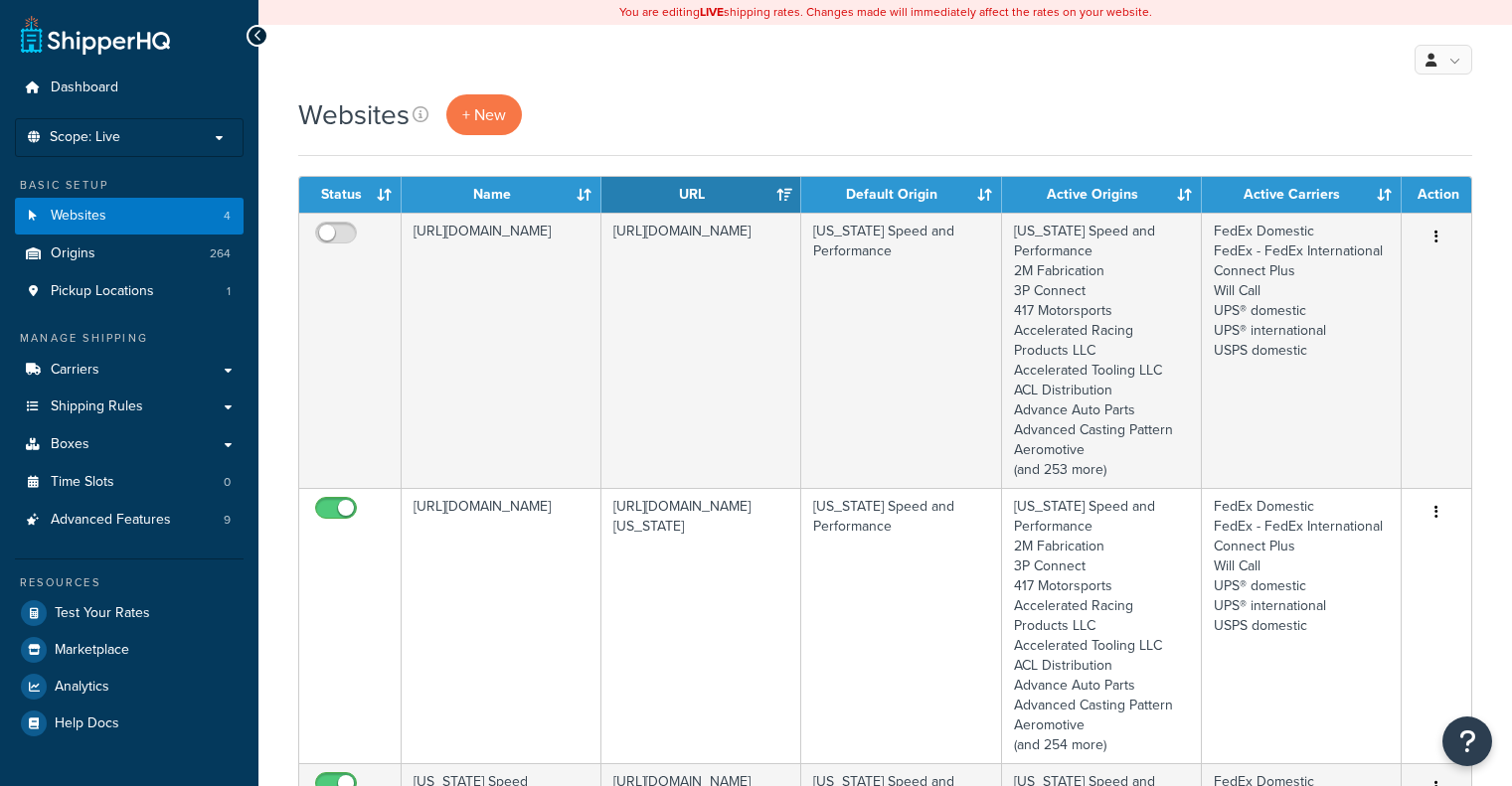 scroll, scrollTop: 0, scrollLeft: 0, axis: both 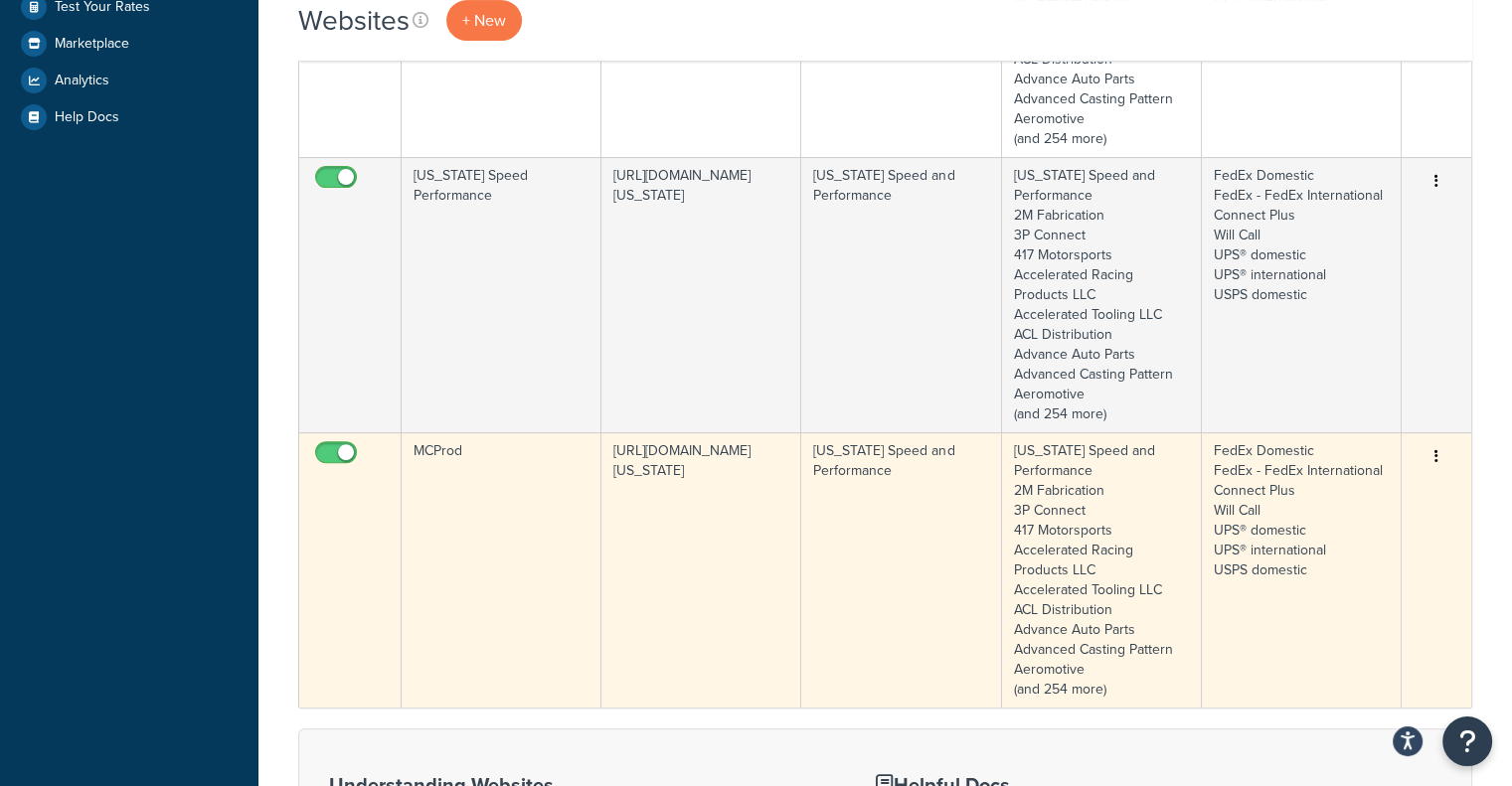 click at bounding box center (1436, 457) 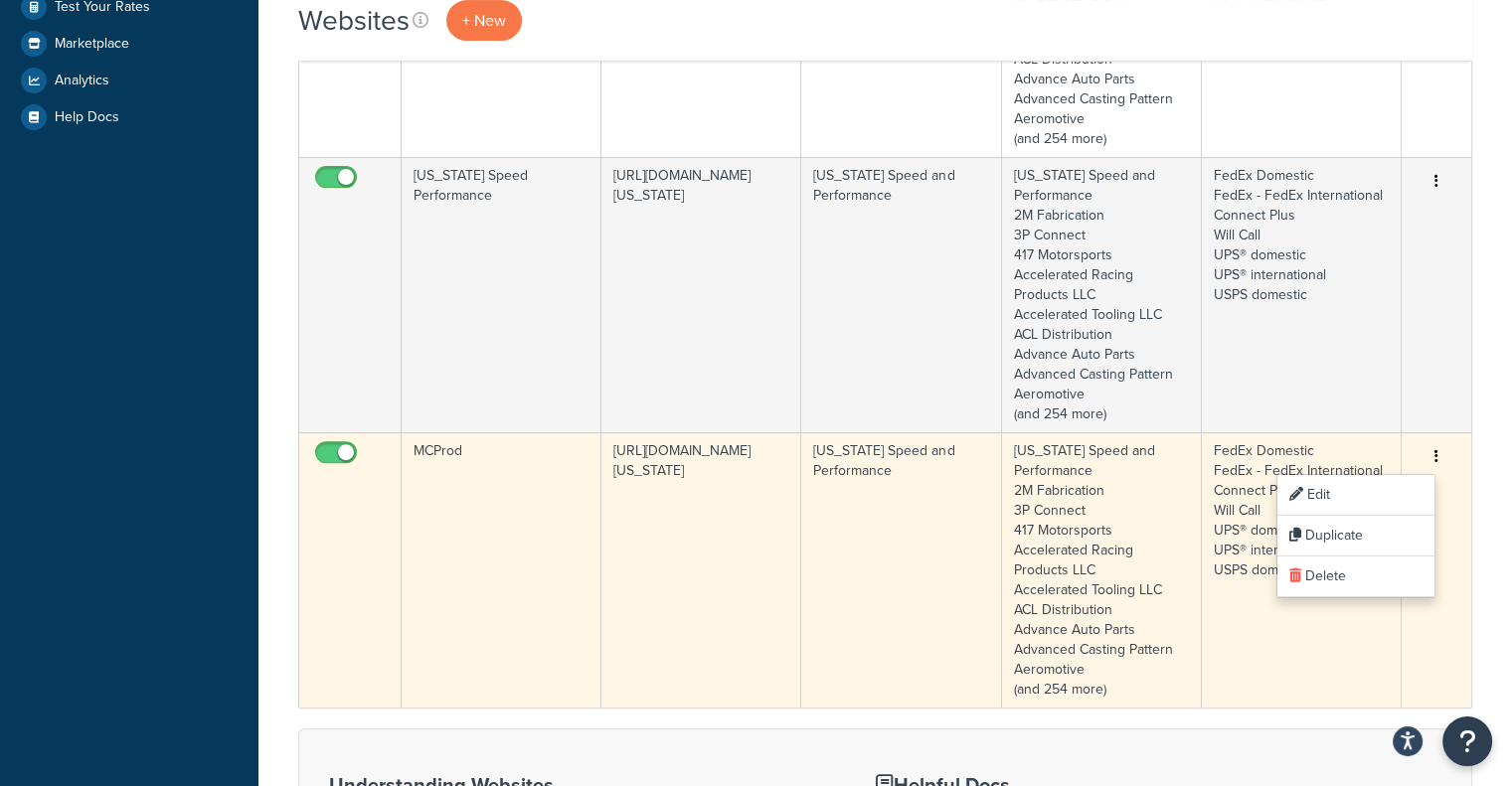 click on "[US_STATE] Speed and Performance" at bounding box center (901, 569) 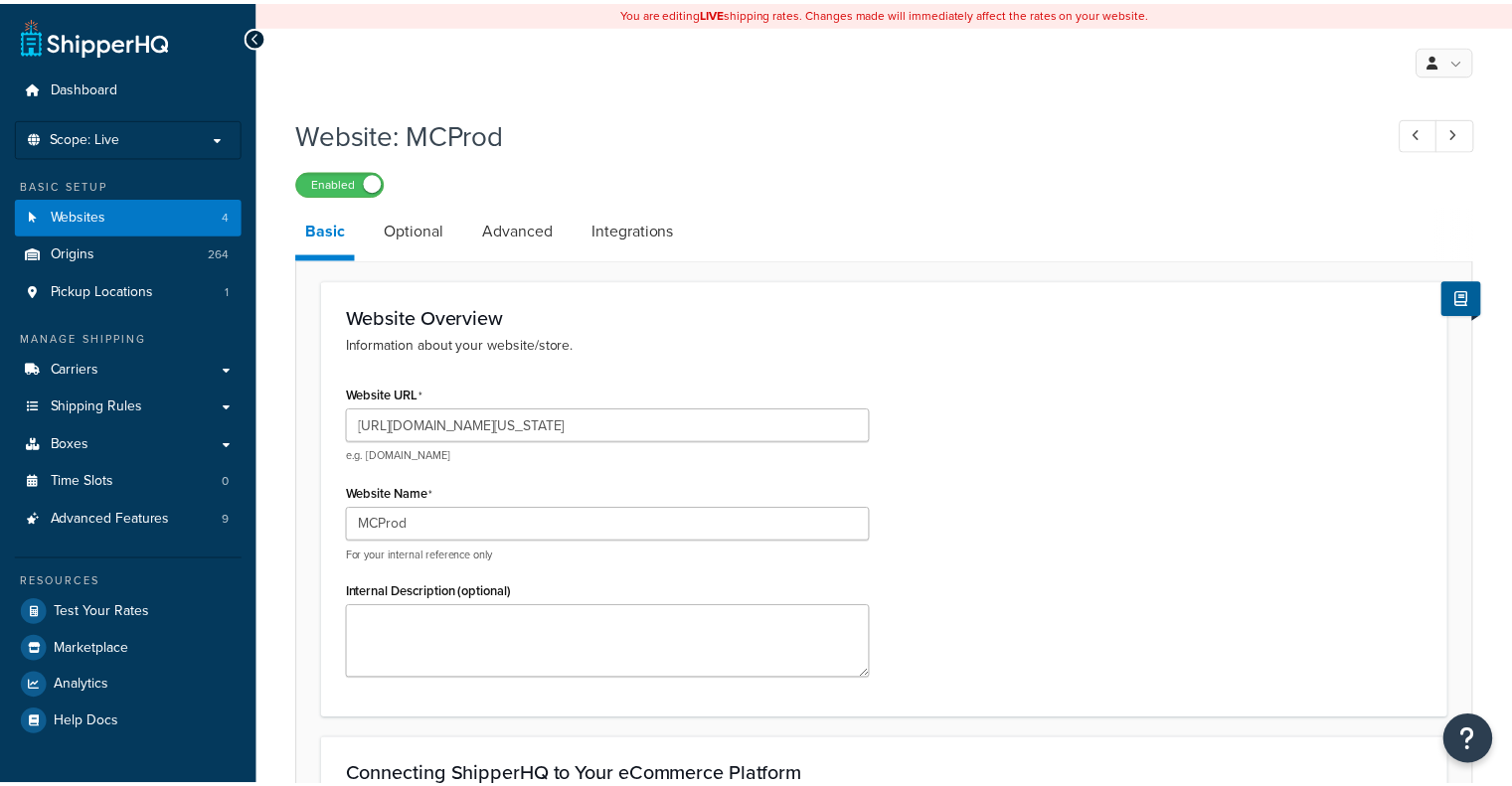 scroll, scrollTop: 0, scrollLeft: 0, axis: both 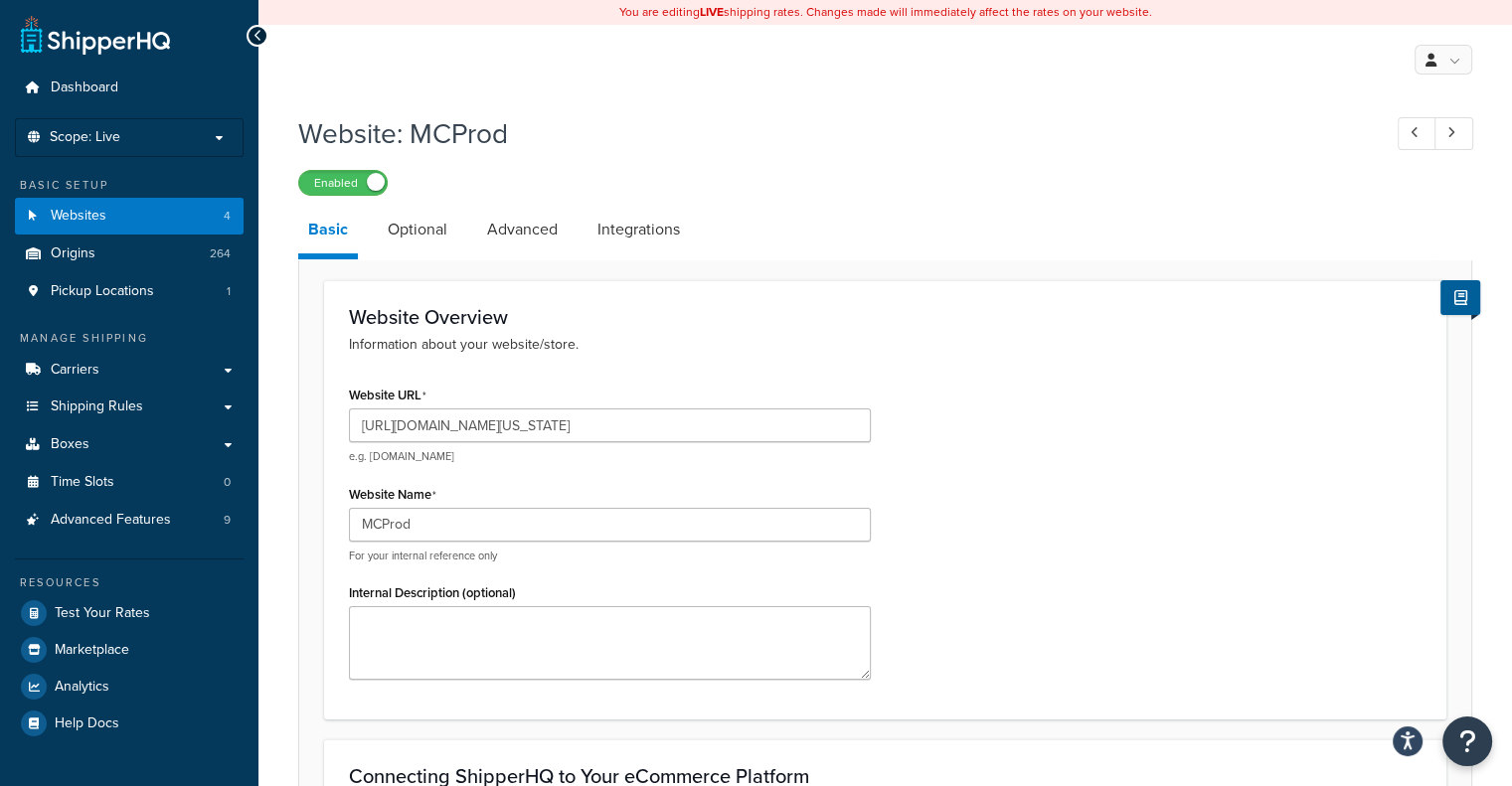 click on "Website URL   [URL][DOMAIN_NAME][US_STATE] e.g. [DOMAIN_NAME] Website Name   MCProd For your internal reference only Internal Description (optional)" at bounding box center [885, 538] 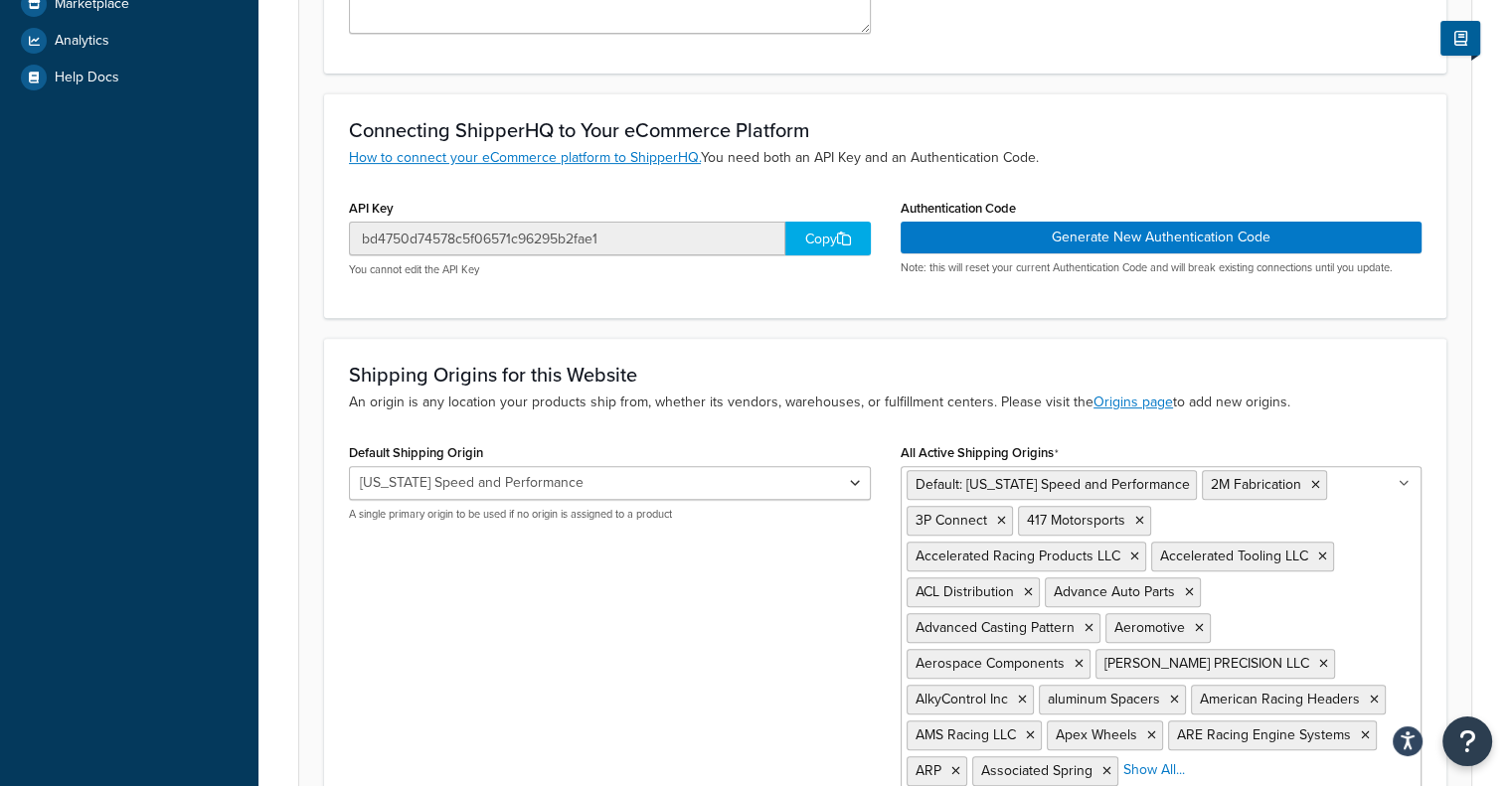 scroll, scrollTop: 647, scrollLeft: 0, axis: vertical 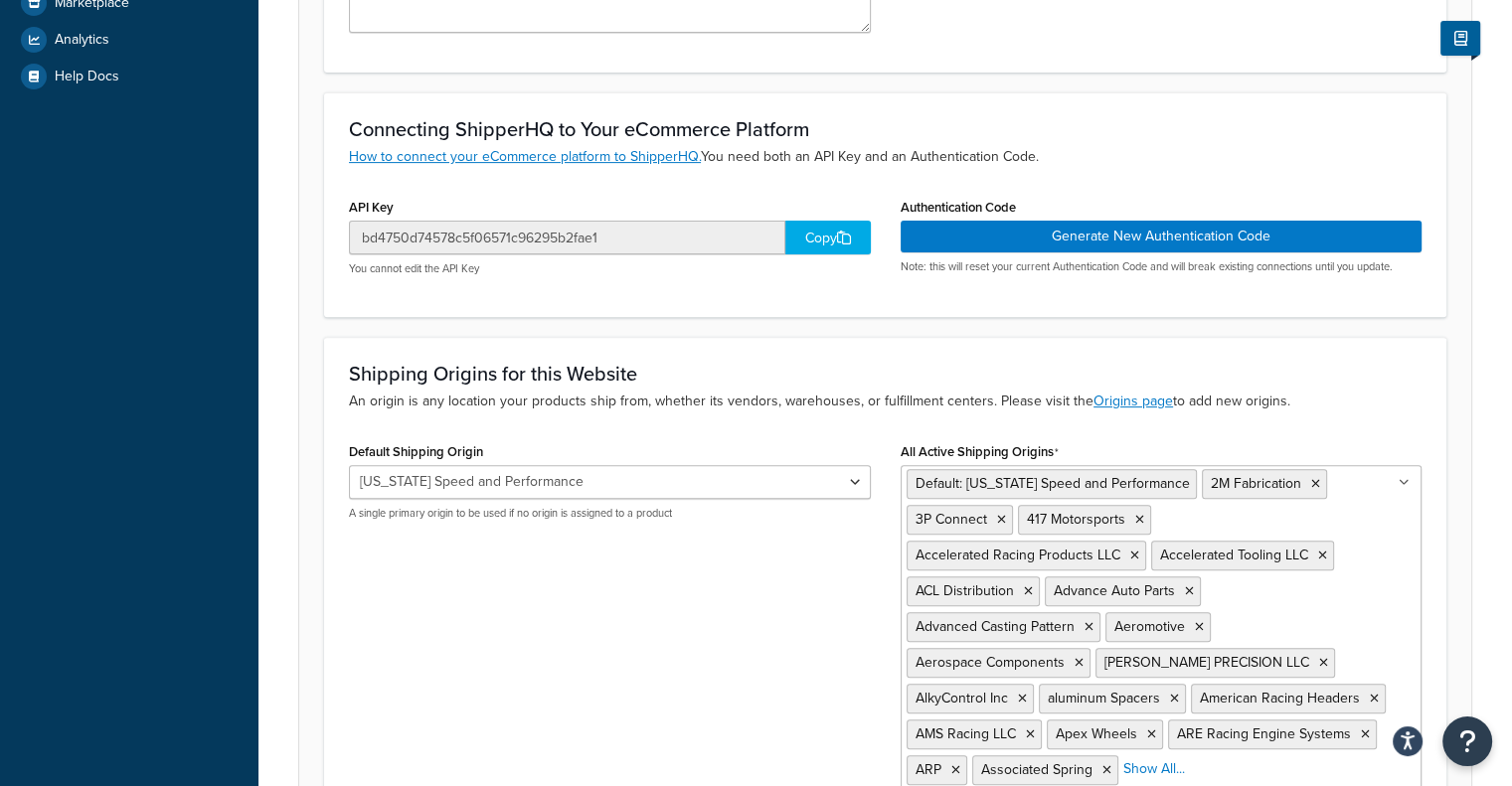 click on "Default Shipping Origin   [US_STATE] Speed and Performance  2M Fabrication  3P Connect  417 Motorsports  Accelerated Racing Products LLC  Accelerated Tooling LLC  ACL Distribution  Advance Auto Parts  Advanced Casting Pattern  Aeromotive  Aerospace Components  [PERSON_NAME] PRECISION LLC  AlkyControl Inc  aluminum Spacers  American Racing Headers  AMS Racing LLC  Apex Wheels  ARE Racing Engine Systems  ARP  Associated Spring  Altech Motorsports  ATI Performance Products  AWE Tuning  B&E GADGETS LLC.  BBK  BC Racing Coilovers  Big3 Racing  Billet Specialties.  [PERSON_NAME] Boat Exhaust  [PERSON_NAME]  BMR Fabrication  [DOMAIN_NAME]  Boundary Pumps  Bowler Transmission  [PERSON_NAME] Racing  [PERSON_NAME] Racing Crankshafts  Buddy Bar Casting  Bulldog Winch  [PERSON_NAME] Performance Products  [PERSON_NAME] Racing  [PERSON_NAME] Development Inc  [DOMAIN_NAME]  [PERSON_NAME] Electronics  Circle D Specialties  Circle D Transmission  Clips and Fastners  Cloyes Gear  Cold Air Inductions  Cometic Gasket Inc.  Comp Cams  Concept Performance  ConceptOne  Dakota Digital" at bounding box center [885, 631] 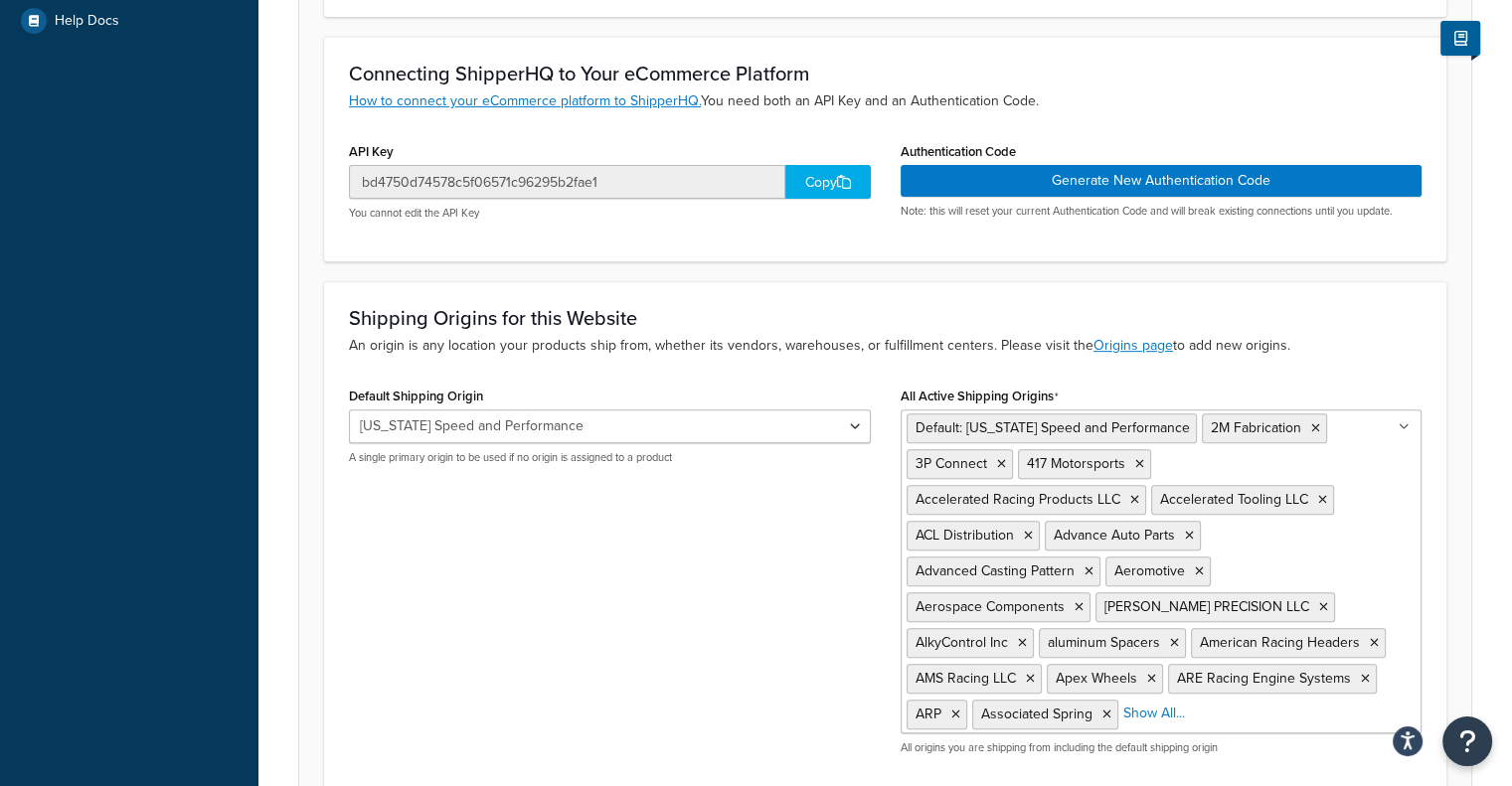scroll, scrollTop: 886, scrollLeft: 0, axis: vertical 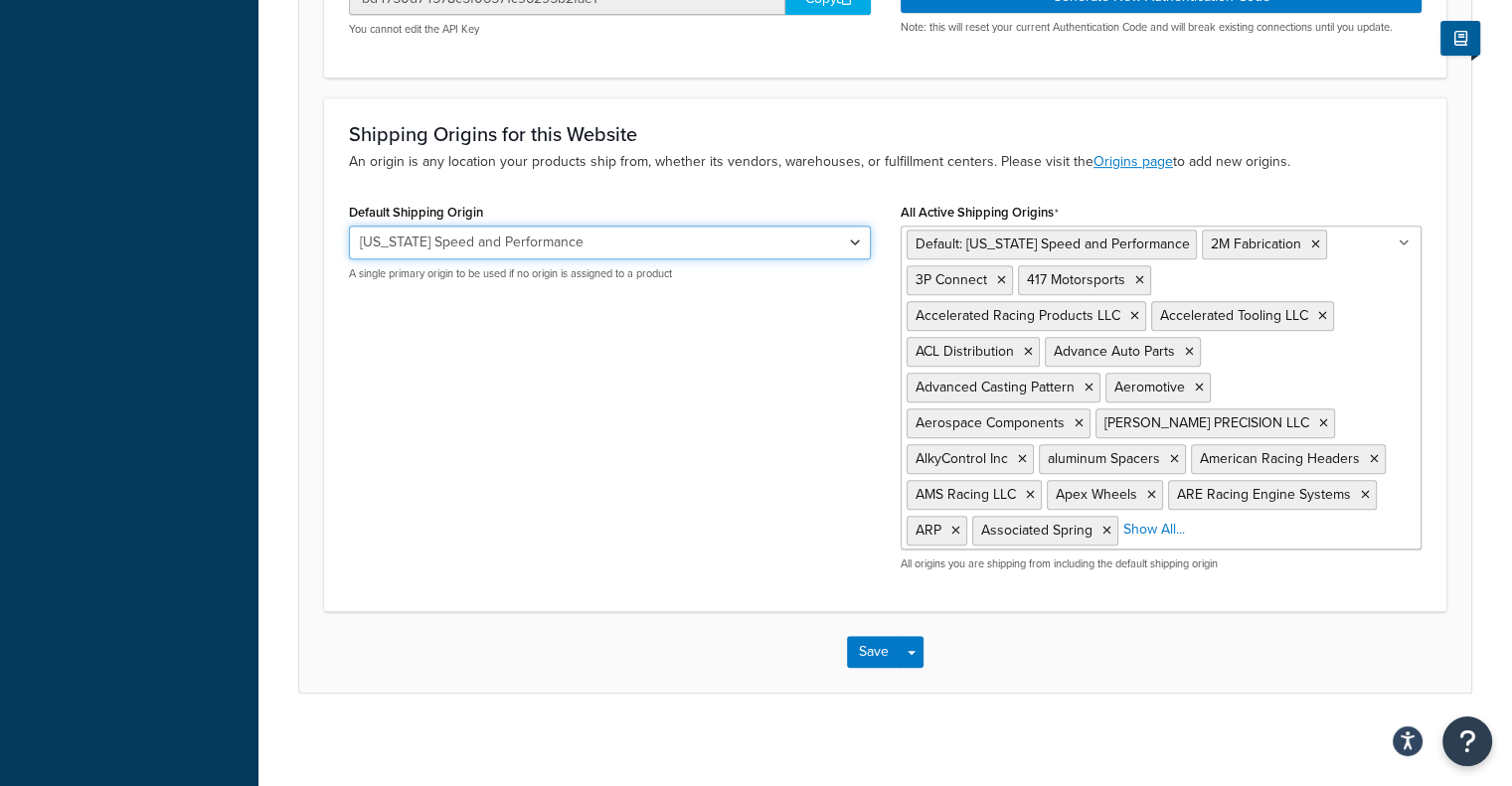 click on "[US_STATE] Speed and Performance  2M Fabrication  3P Connect  417 Motorsports  Accelerated Racing Products LLC  Accelerated Tooling LLC  ACL Distribution  Advance Auto Parts  Advanced Casting Pattern  Aeromotive  Aerospace Components  [PERSON_NAME] PRECISION LLC  AlkyControl Inc  aluminum Spacers  American Racing Headers  AMS Racing LLC  Apex Wheels  ARE Racing Engine Systems  ARP  Associated Spring  Altech Motorsports  ATI Performance Products  AWE Tuning  B&E GADGETS LLC.  BBK  BC Racing Coilovers  Big3 Racing  Billet Specialties.  [PERSON_NAME] Boat Exhaust  [PERSON_NAME]  BMR Fabrication  [DOMAIN_NAME]  Boundary Pumps  Bowler Transmission  [PERSON_NAME] Racing  [PERSON_NAME] Racing Crankshafts  Buddy Bar Casting  Bulldog Winch  [PERSON_NAME] Performance Products  [PERSON_NAME] Racing  [PERSON_NAME] Development Inc  [DOMAIN_NAME]  [PERSON_NAME] Electronics  Circle D Specialties  Circle D Transmission  Clips and Fastners  Cloyes Gear  Cold Air Inductions  Cometic Gasket Inc.  Comp Cams  Concept Performance  ConceptOne  [PERSON_NAME] Performance LLC  Corsa Performance" at bounding box center (609, 242) 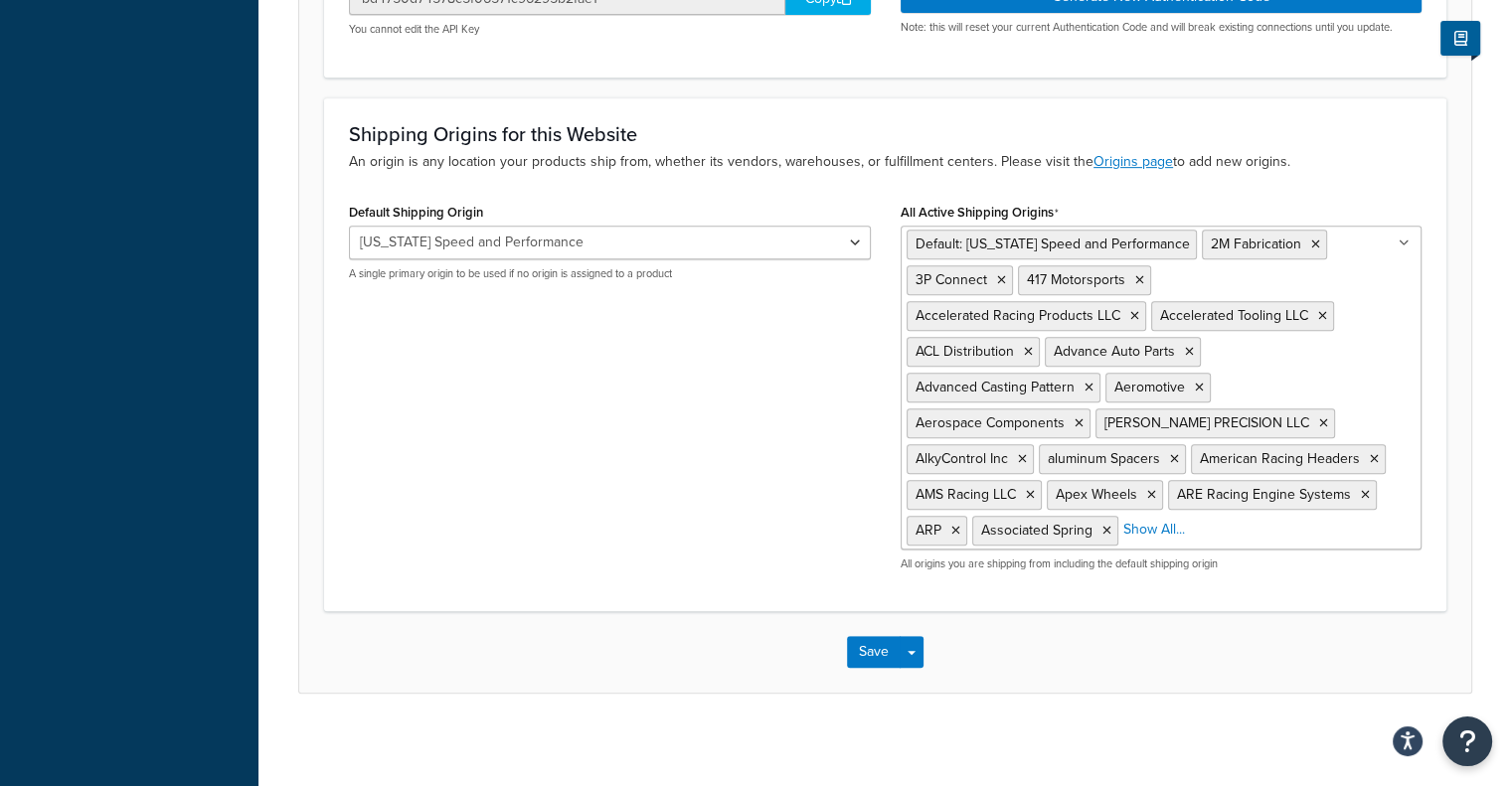 click on "Shipping Origins for this Website An origin is any location your products ship from, whether its vendors, warehouses, or fulfillment centers. Please visit the  Origins page  to add new origins. Default Shipping Origin   [US_STATE] Speed and Performance  2M Fabrication  3P Connect  417 Motorsports  Accelerated Racing Products LLC  Accelerated Tooling LLC  ACL Distribution  Advance Auto Parts  Advanced Casting Pattern  Aeromotive  Aerospace Components  [PERSON_NAME] PRECISION LLC  AlkyControl Inc  aluminum Spacers  American Racing Headers  AMS Racing LLC  Apex Wheels  ARE Racing Engine Systems  ARP  Associated Spring  Altech Motorsports  ATI Performance Products  AWE Tuning  B&E GADGETS LLC.  BBK  BC Racing Coilovers  Big3 Racing  Billet Specialties.  [PERSON_NAME] Exhaust  [PERSON_NAME]  BMR Fabrication  [DOMAIN_NAME]  Boundary Pumps  Bowler Transmission  [PERSON_NAME] Racing  [PERSON_NAME] Racing Crankshafts  Buddy Bar Casting  Bulldog Winch  [PERSON_NAME] Performance Products  [PERSON_NAME] Racing  [PERSON_NAME] Development Inc  [DOMAIN_NAME]  IIU" at bounding box center (885, 354) 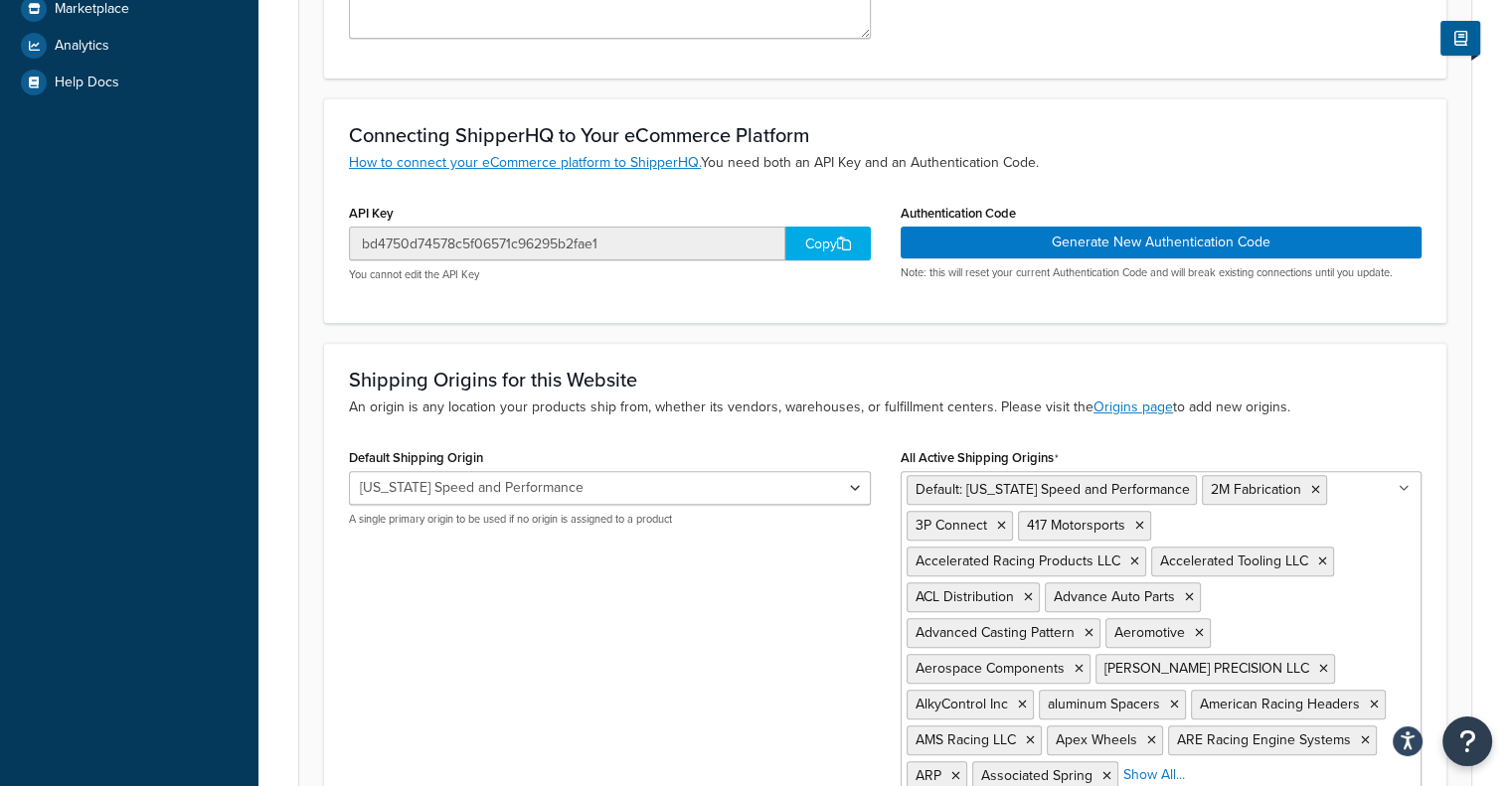 scroll, scrollTop: 589, scrollLeft: 0, axis: vertical 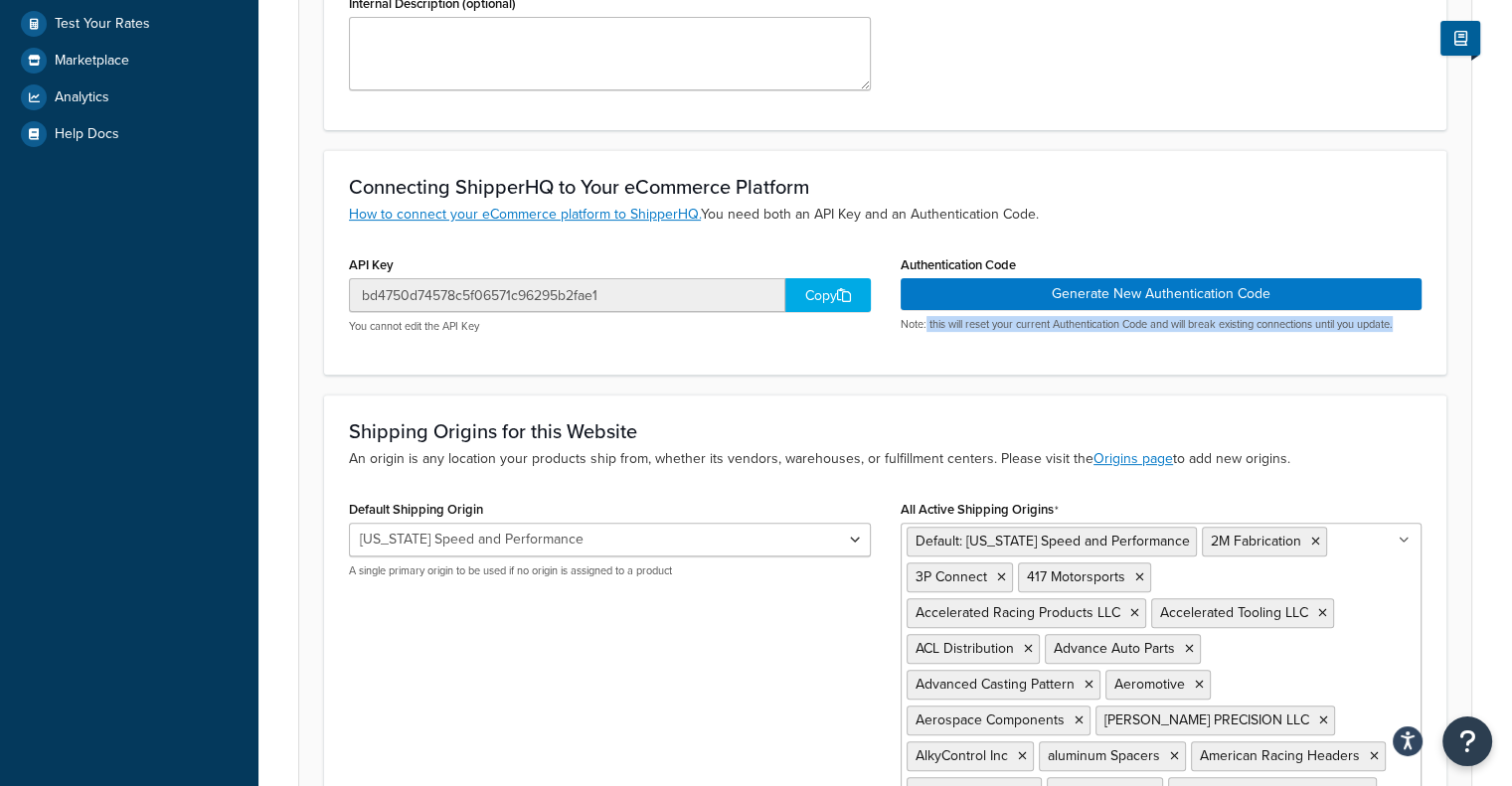 drag, startPoint x: 924, startPoint y: 324, endPoint x: 1469, endPoint y: 329, distance: 545.0229 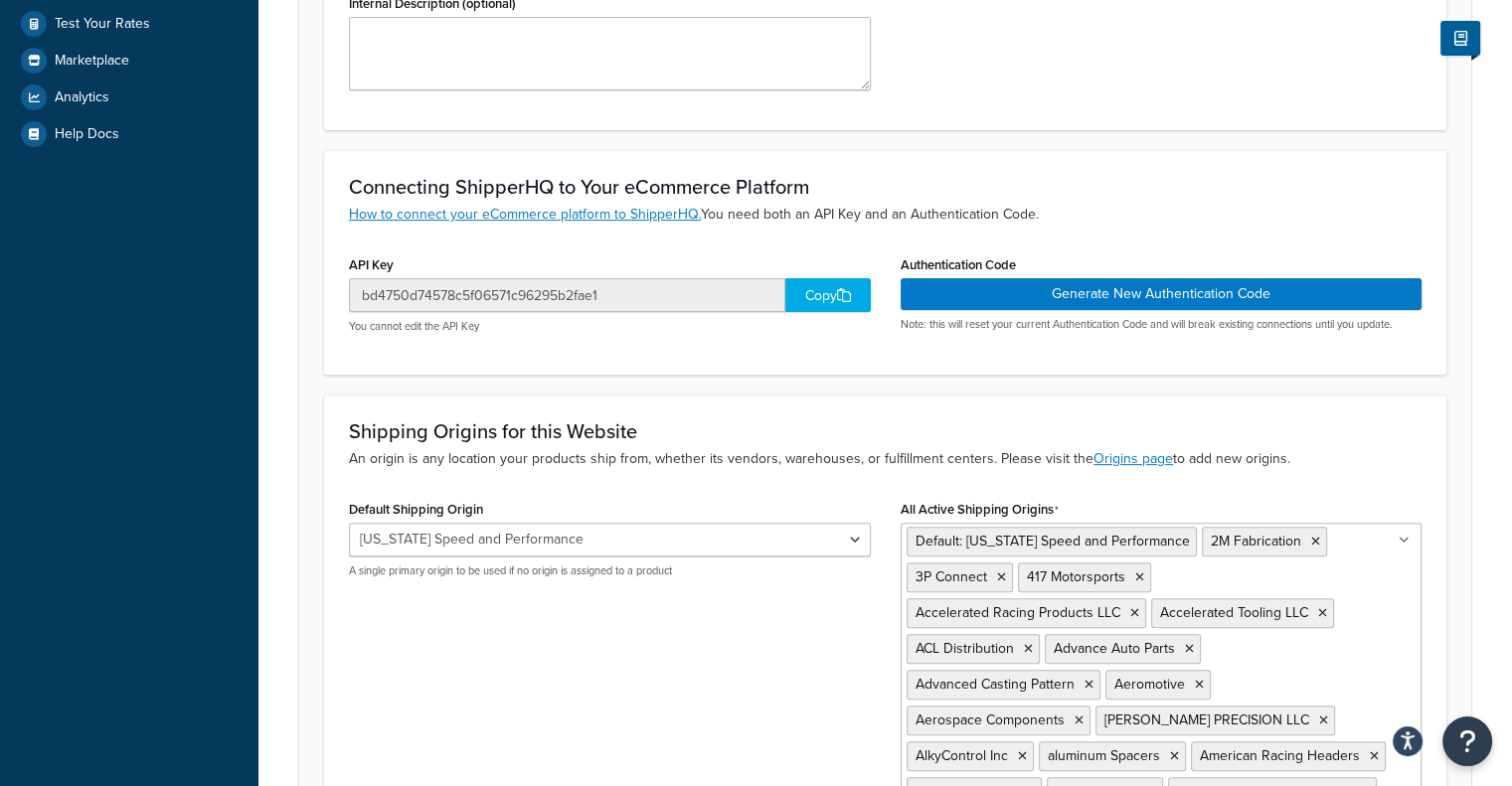 click on "API Key   bd4750d74578c5f06571c96295b2fae1 Copy  You cannot edit the API Key" at bounding box center [609, 299] 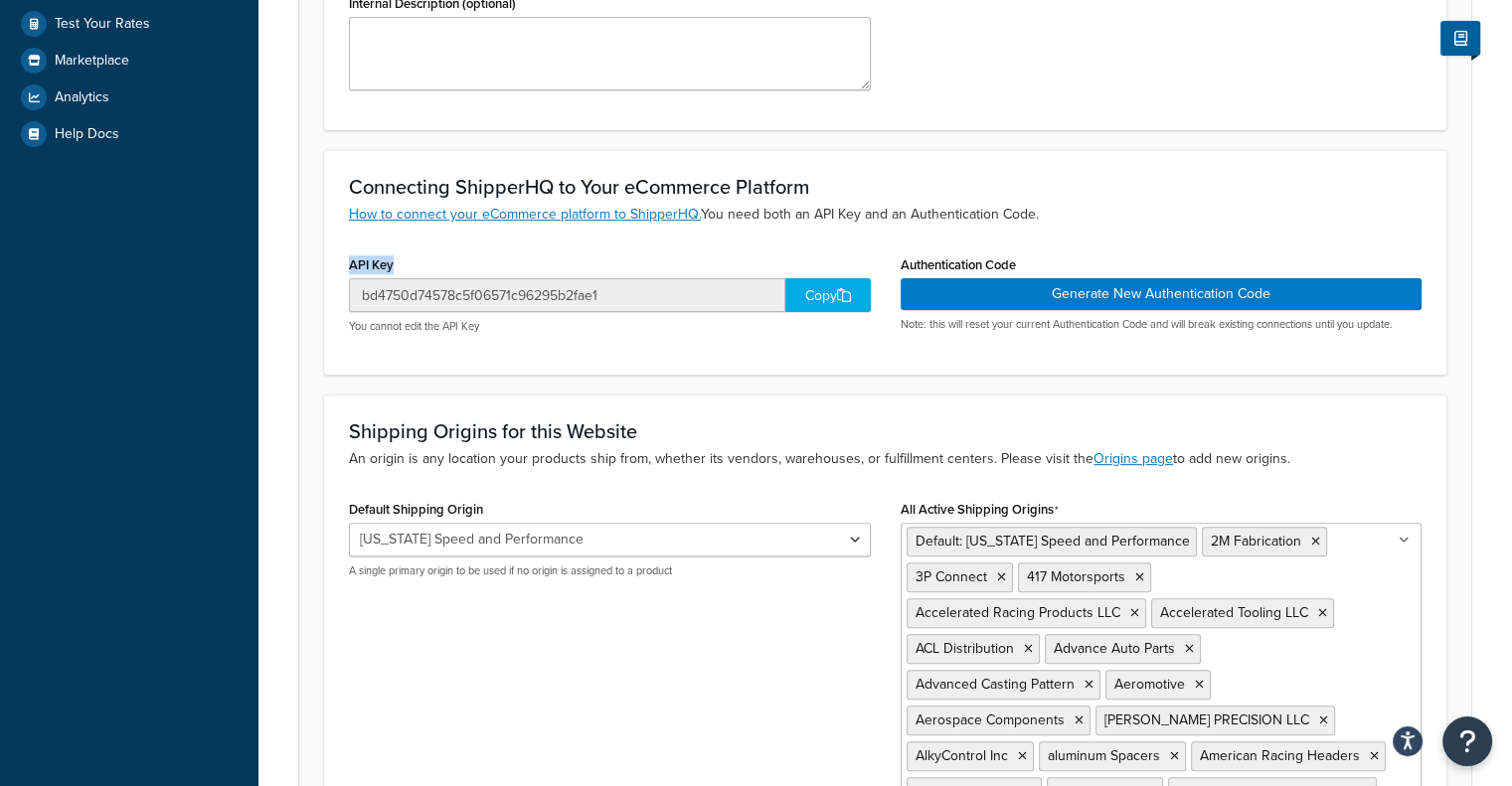 click on "API Key   bd4750d74578c5f06571c96295b2fae1 Copy  You cannot edit the API Key" at bounding box center (609, 299) 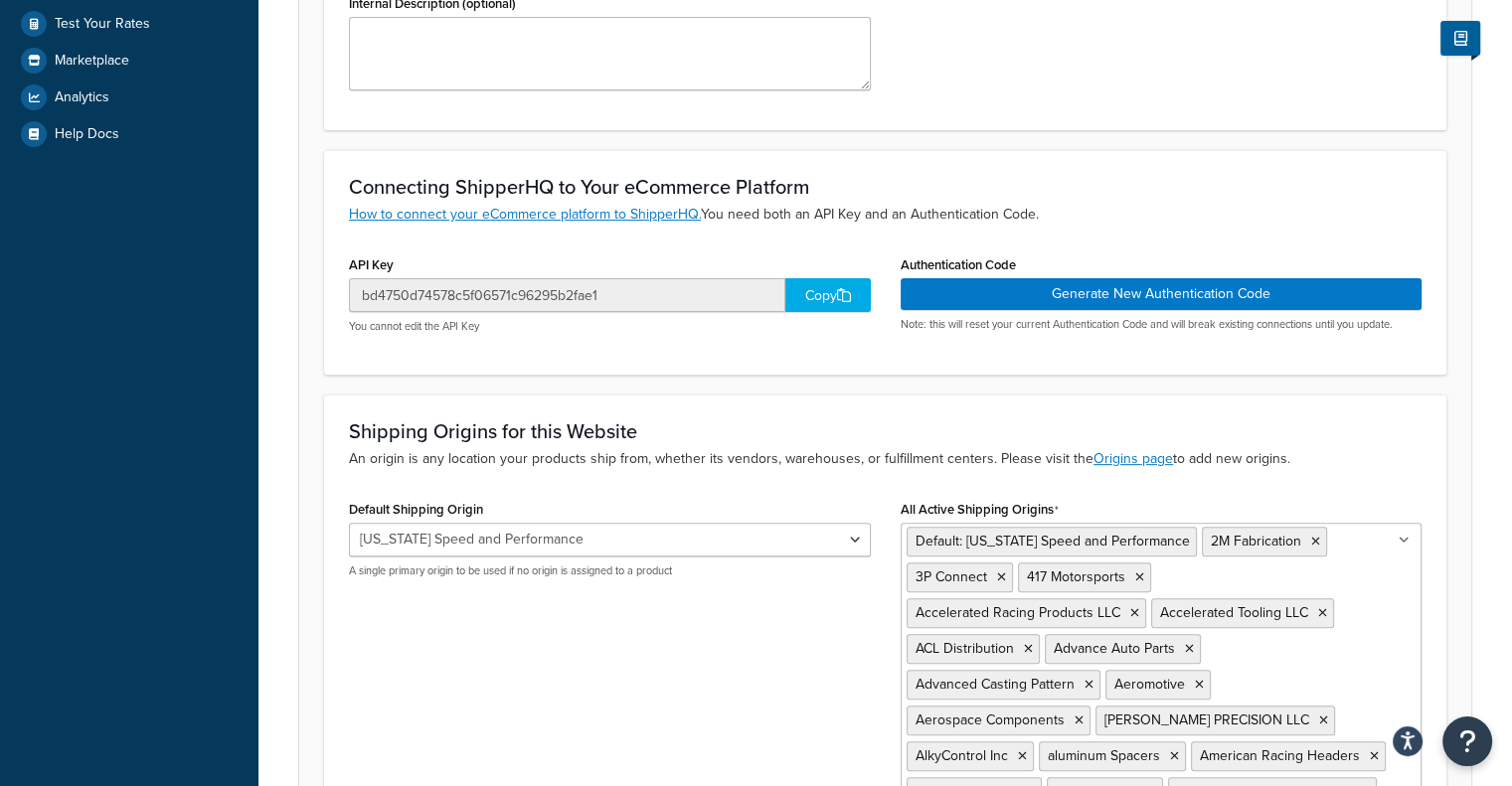 click on "How to connect your eCommerce platform to ShipperHQ.  You need both an API Key and an Authentication Code." 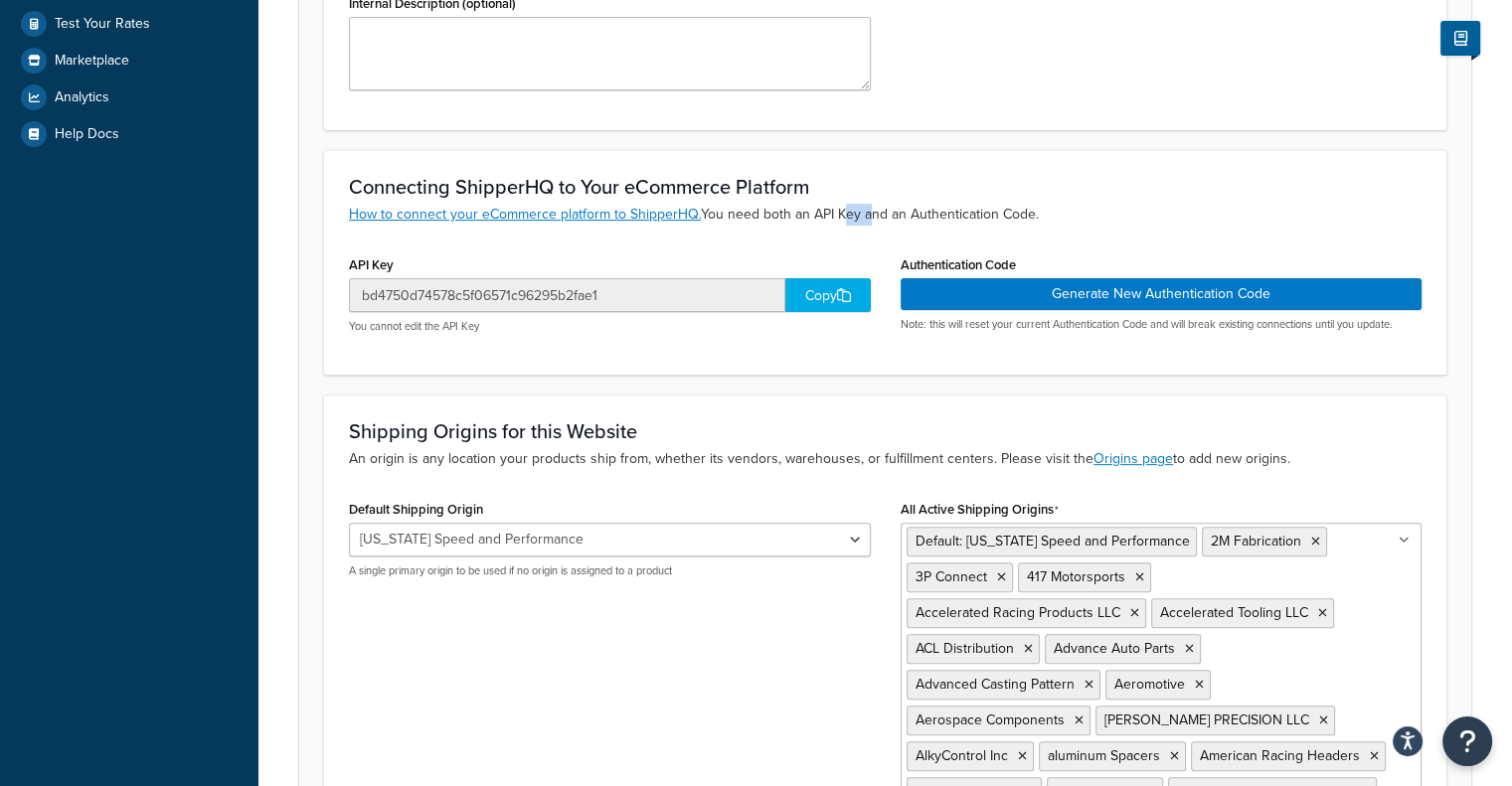 click on "How to connect your eCommerce platform to ShipperHQ.  You need both an API Key and an Authentication Code." 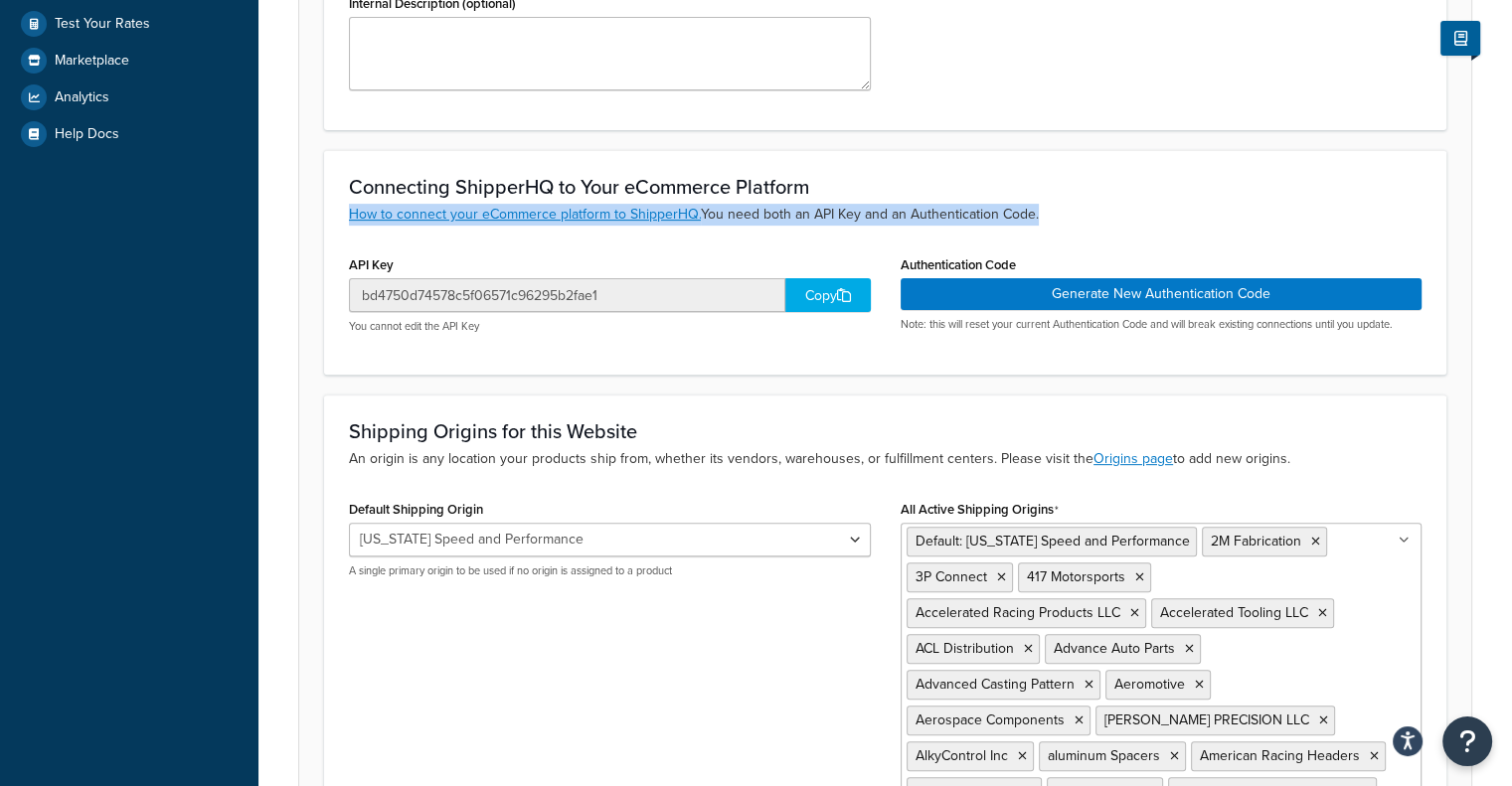 click on "How to connect your eCommerce platform to ShipperHQ.  You need both an API Key and an Authentication Code." 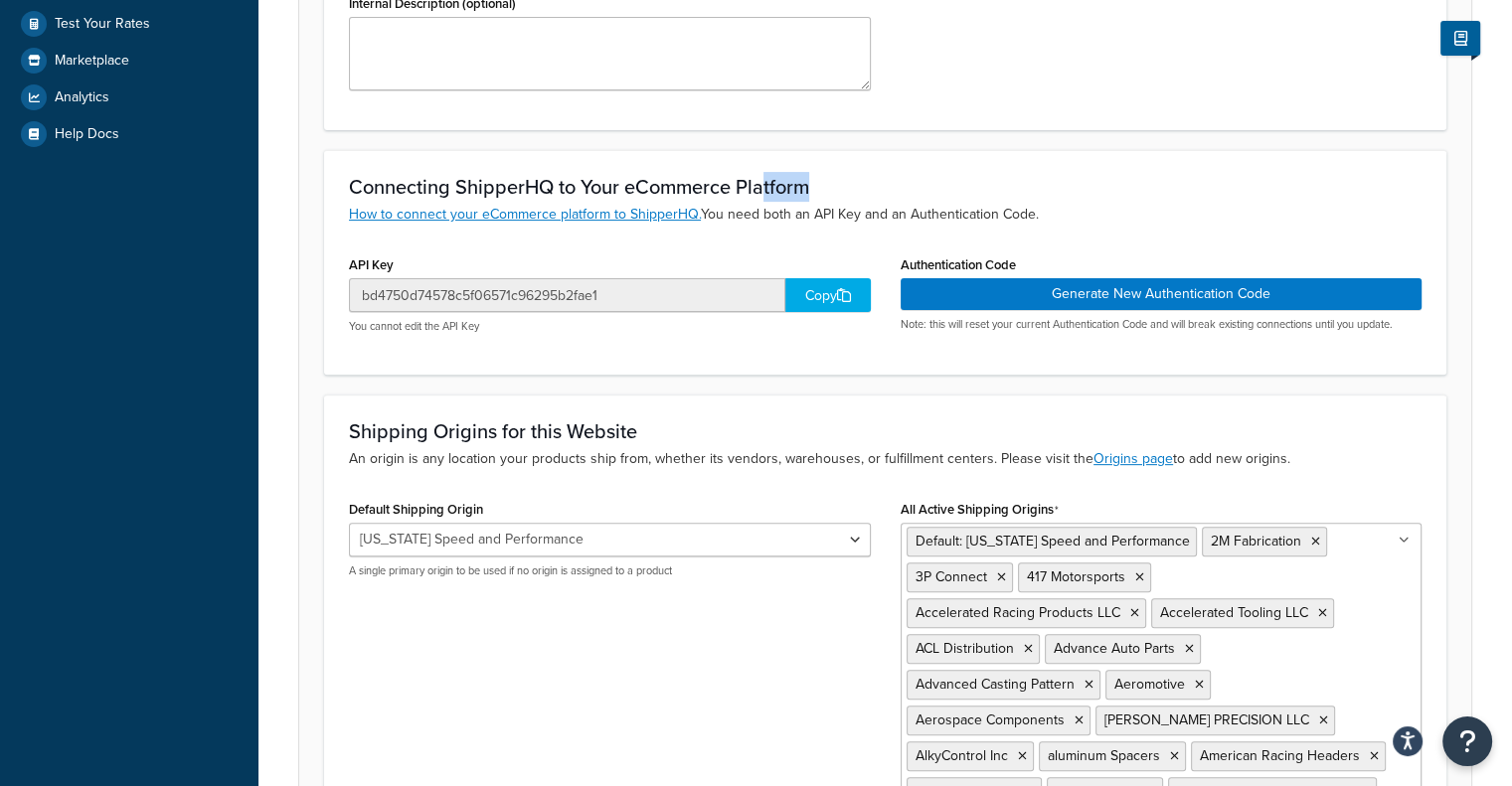 drag, startPoint x: 761, startPoint y: 156, endPoint x: 1044, endPoint y: 196, distance: 285.81288 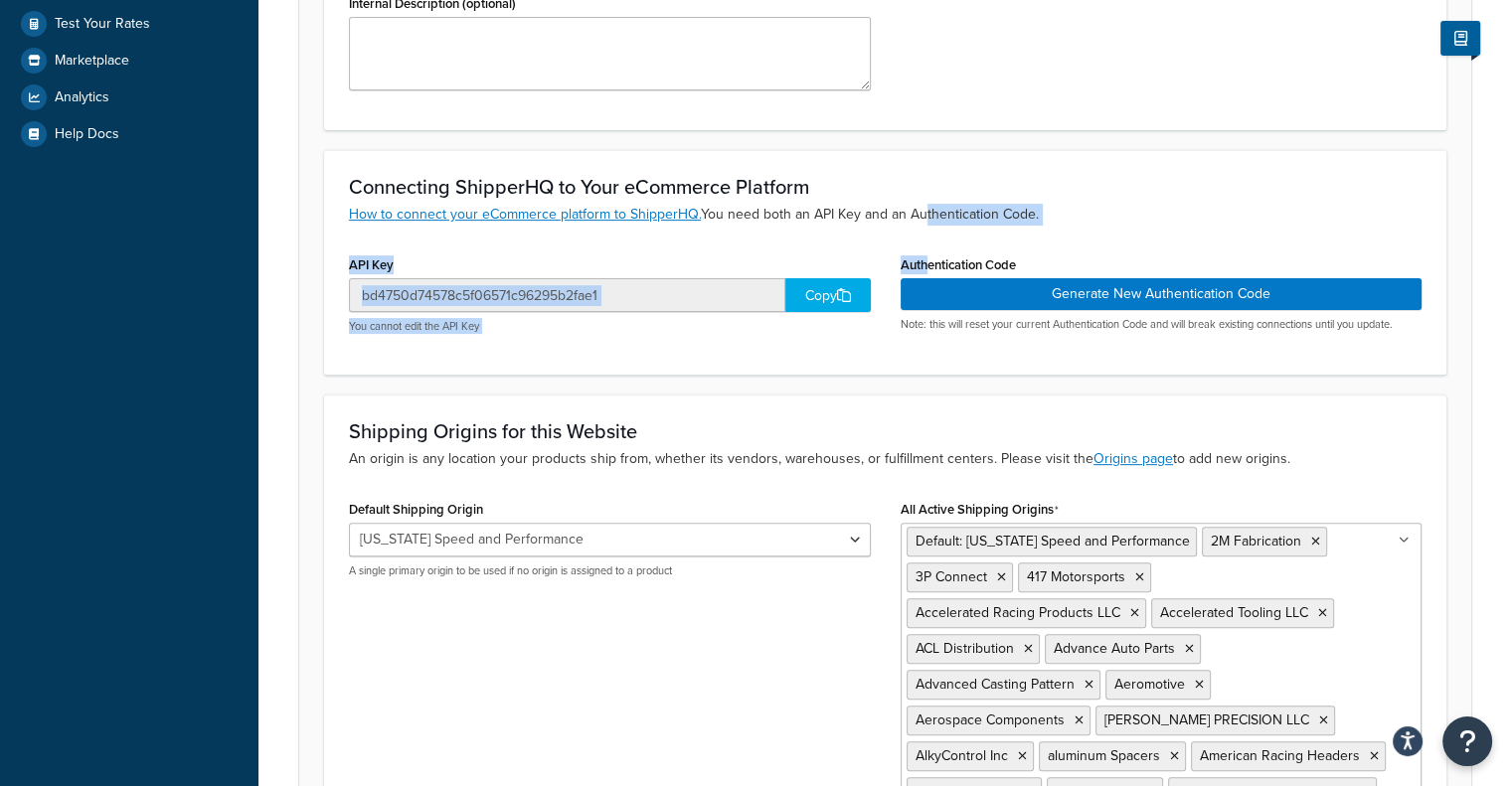 drag, startPoint x: 925, startPoint y: 259, endPoint x: 919, endPoint y: 216, distance: 43.416587 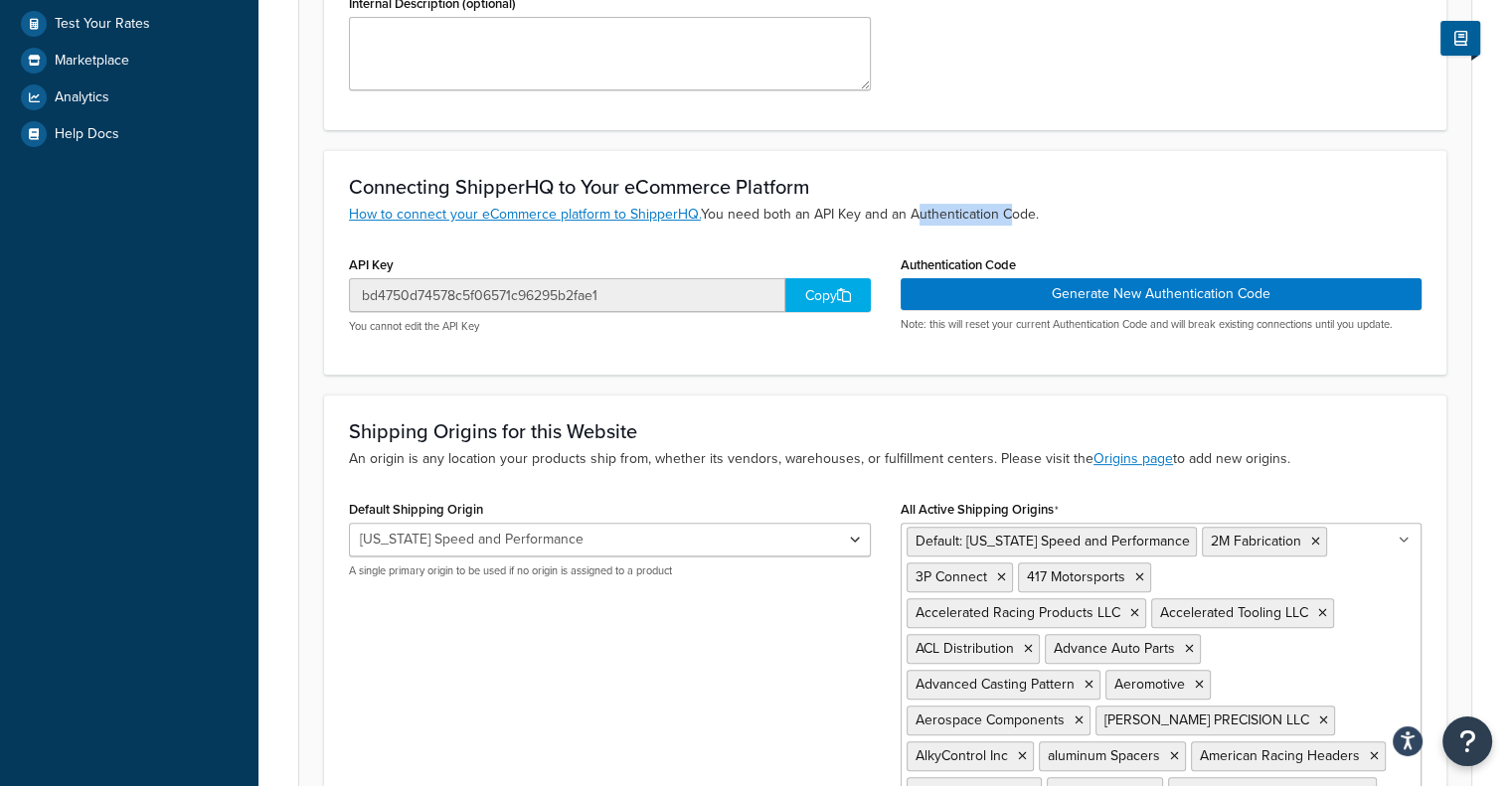 click on "How to connect your eCommerce platform to ShipperHQ.  You need both an API Key and an Authentication Code." 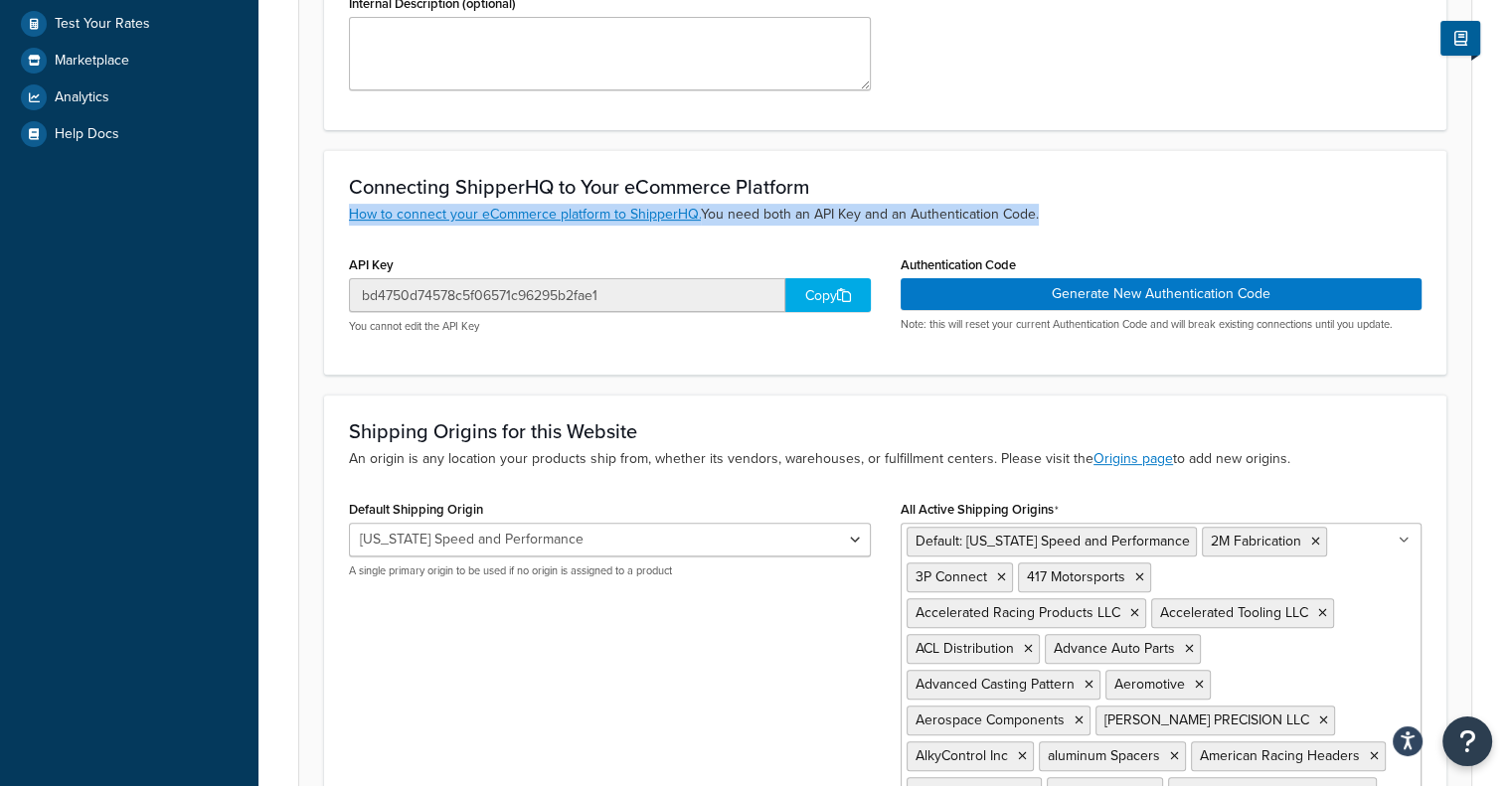 click on "How to connect your eCommerce platform to ShipperHQ.  You need both an API Key and an Authentication Code." 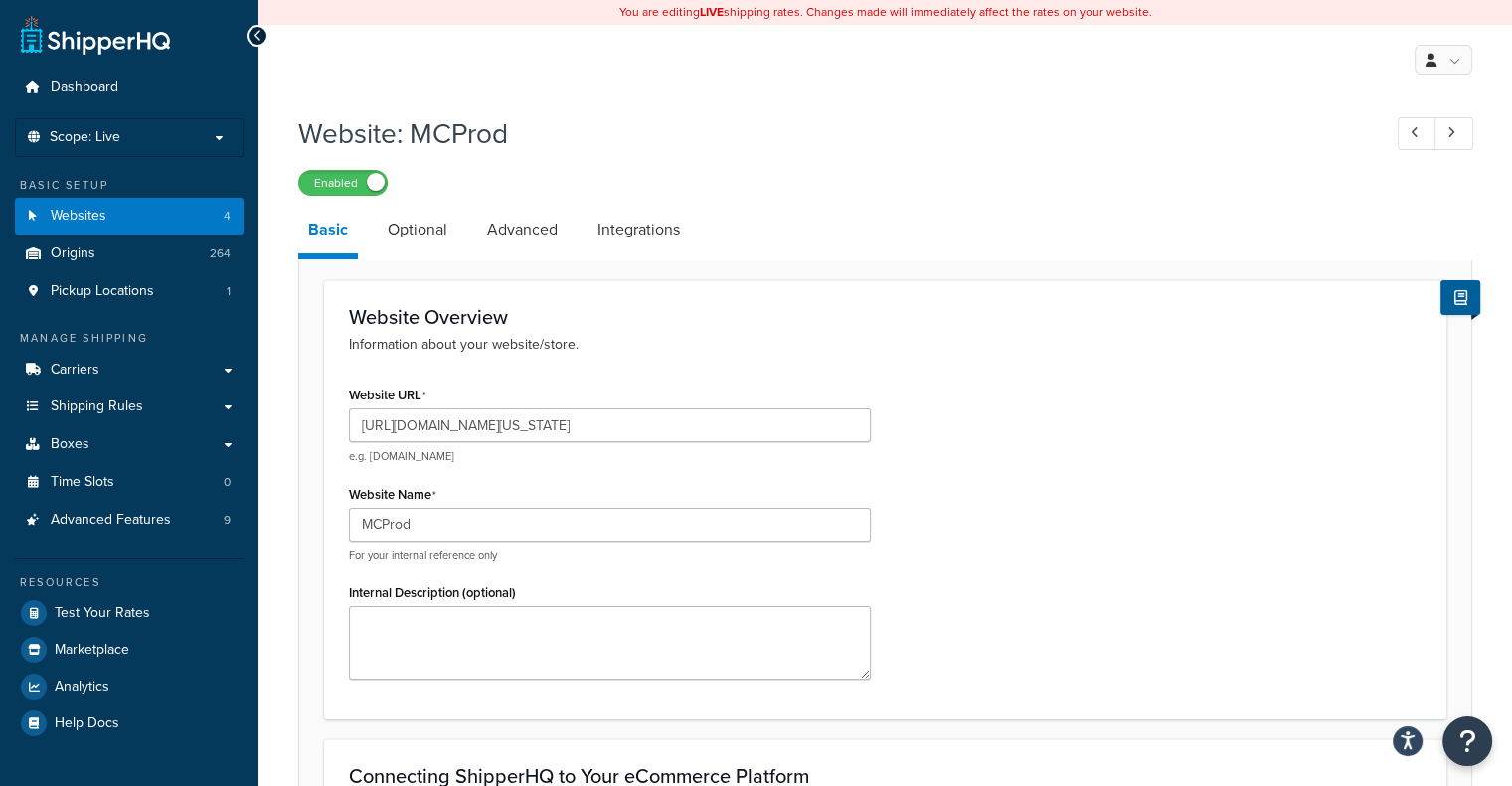 click on "Website: MCProd" at bounding box center (829, 133) 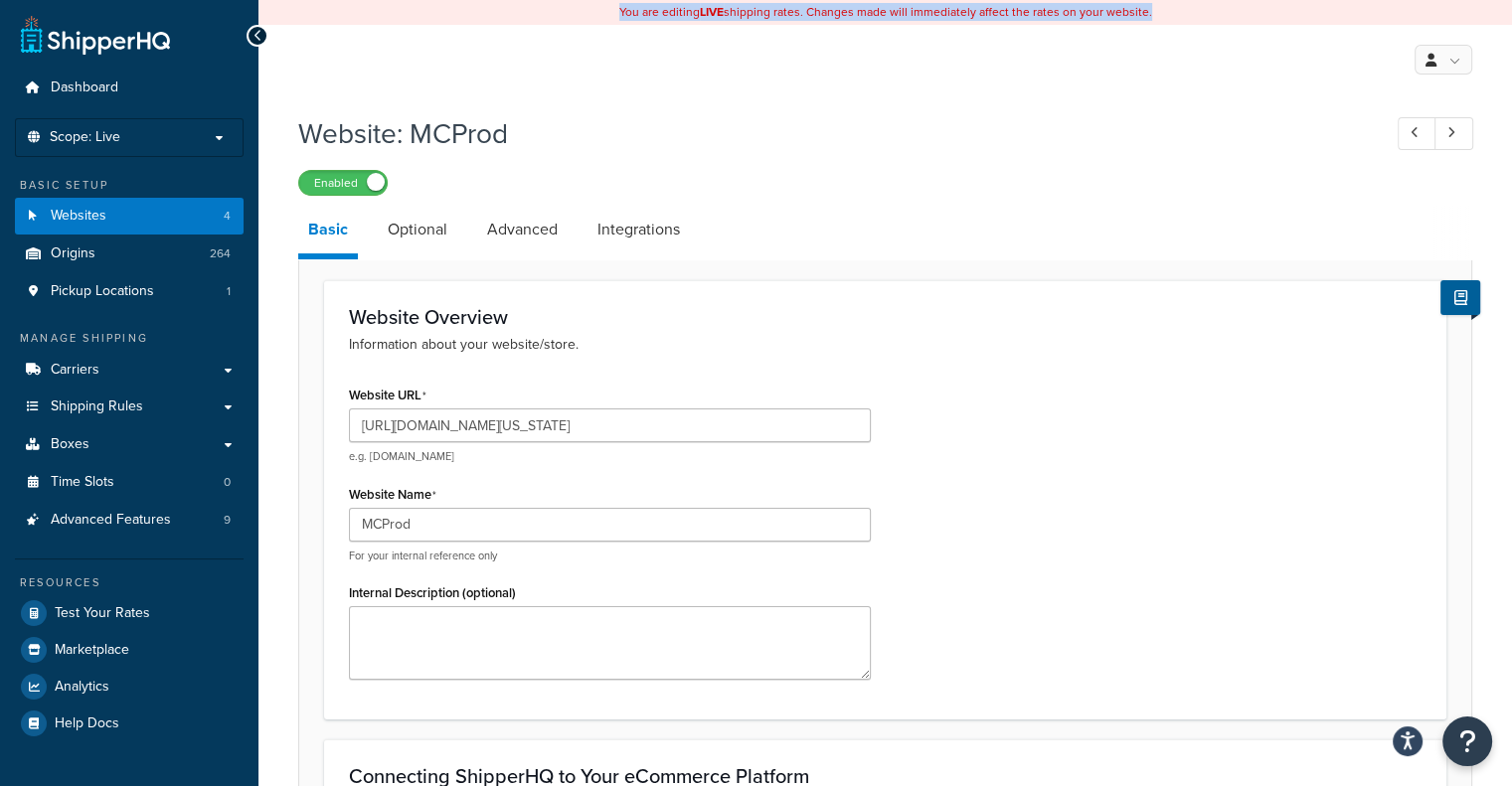 drag, startPoint x: 614, startPoint y: 15, endPoint x: 1242, endPoint y: 81, distance: 631.45863 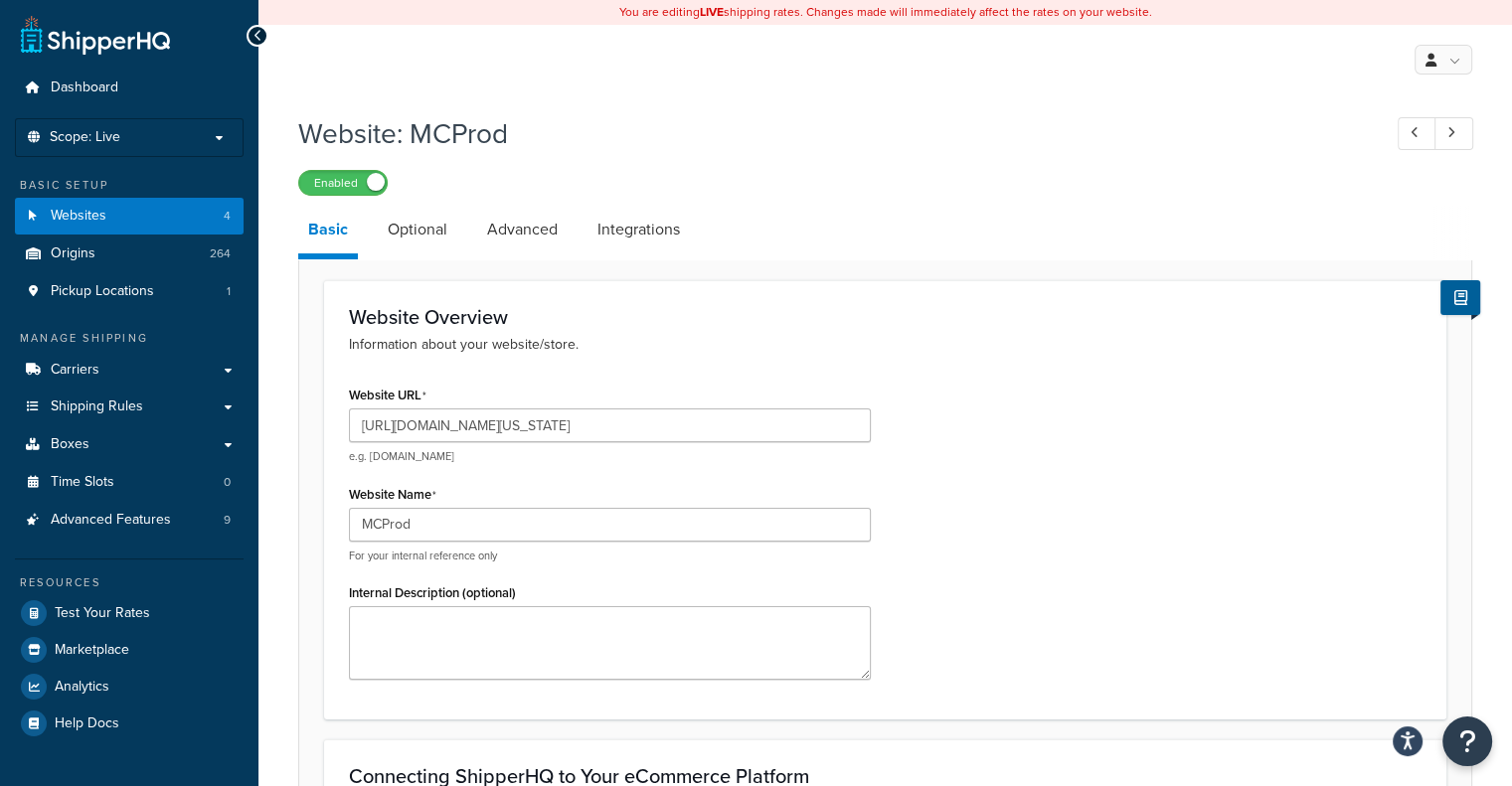 click on "Website: MCProd Enabled" at bounding box center [885, 150] 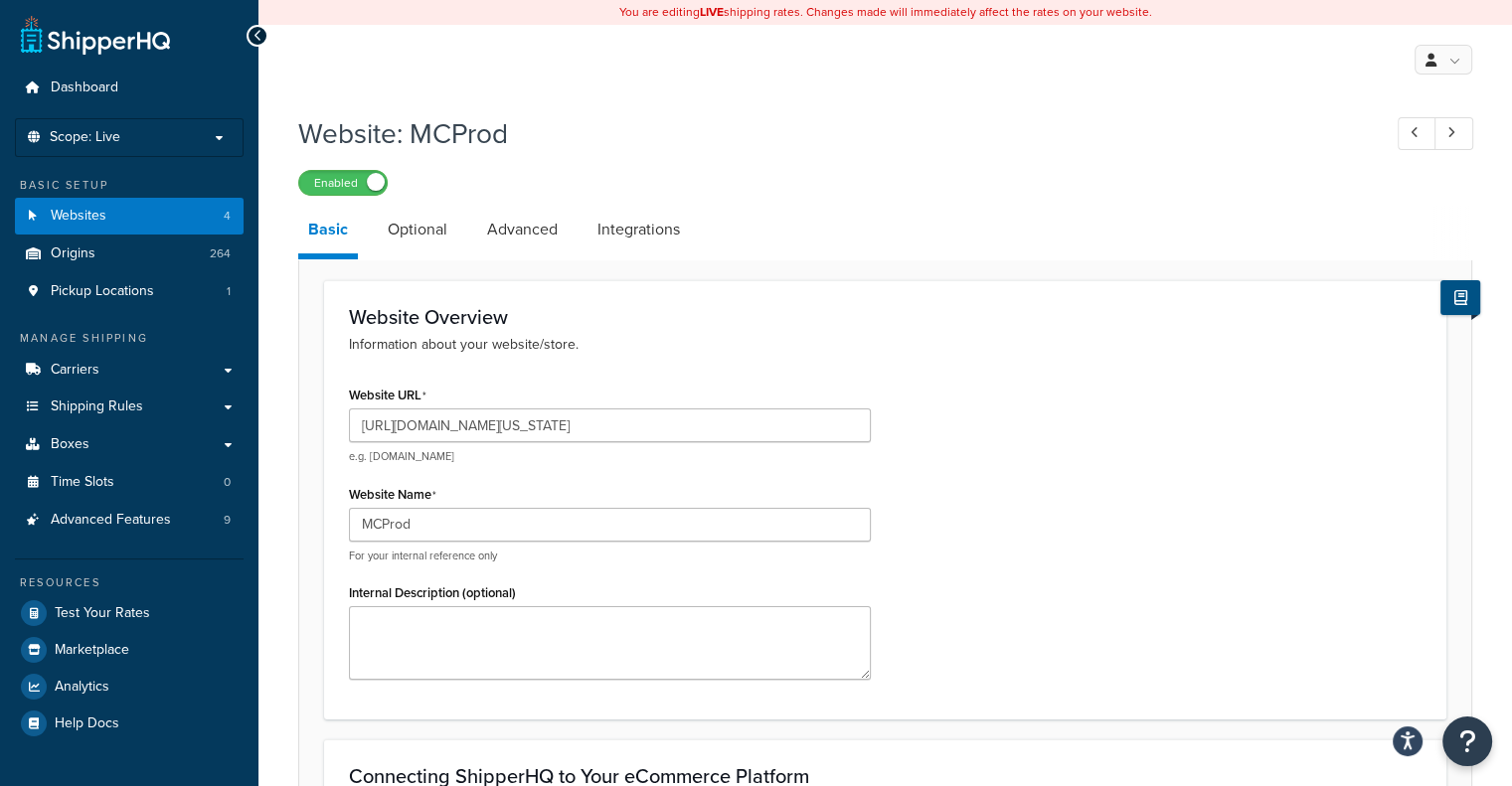 click at bounding box center (1460, 297) 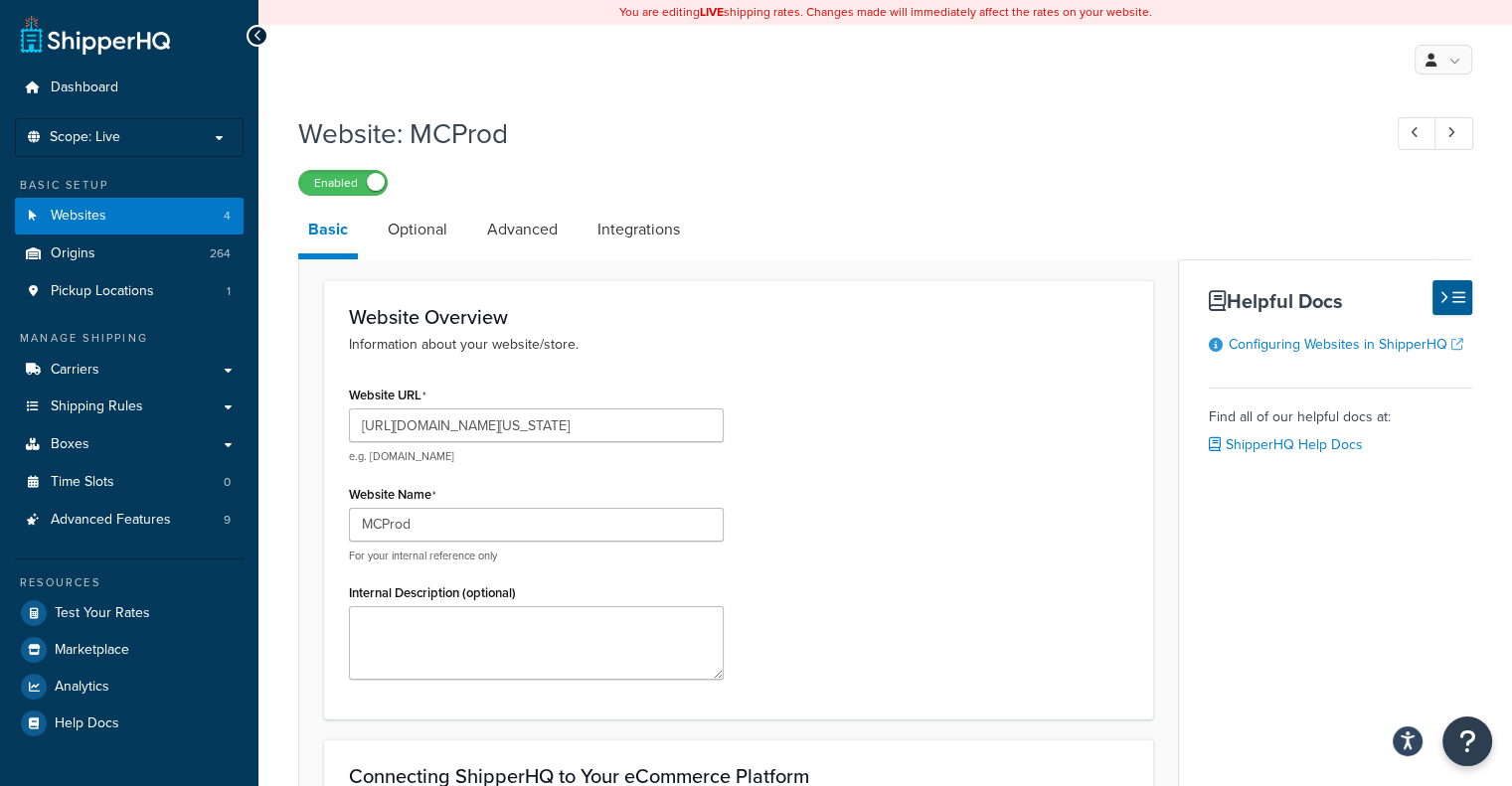 click on "Basic   Optional   Advanced   Integrations" at bounding box center [5219, 233] 